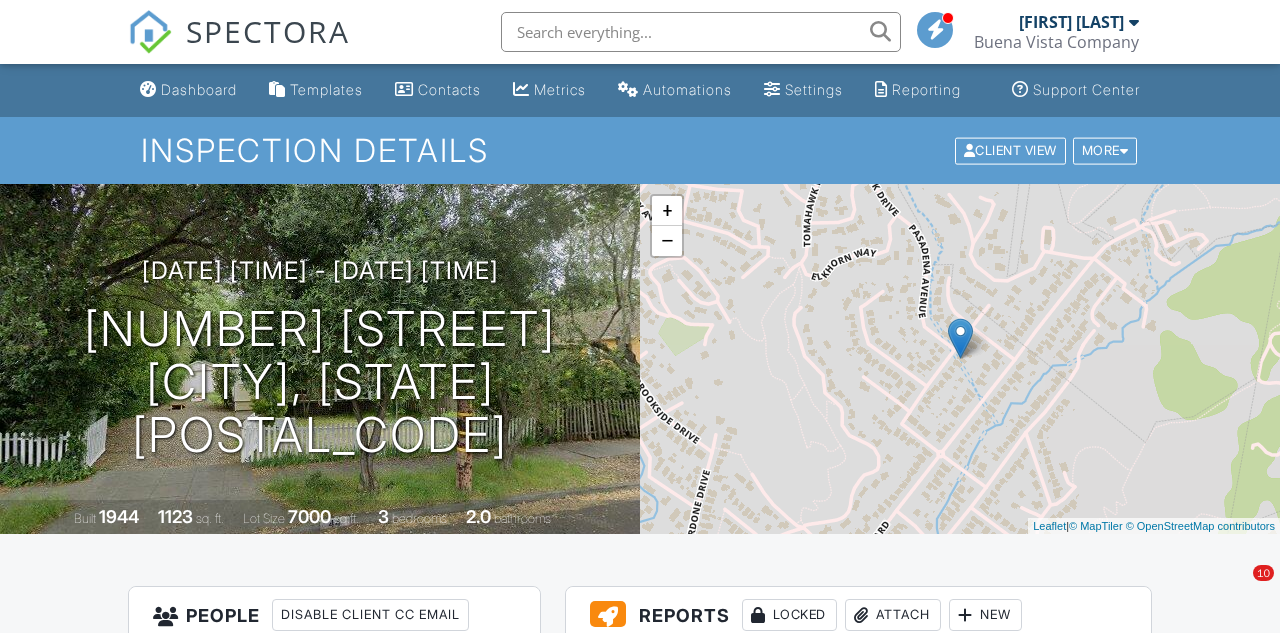 scroll, scrollTop: 0, scrollLeft: 0, axis: both 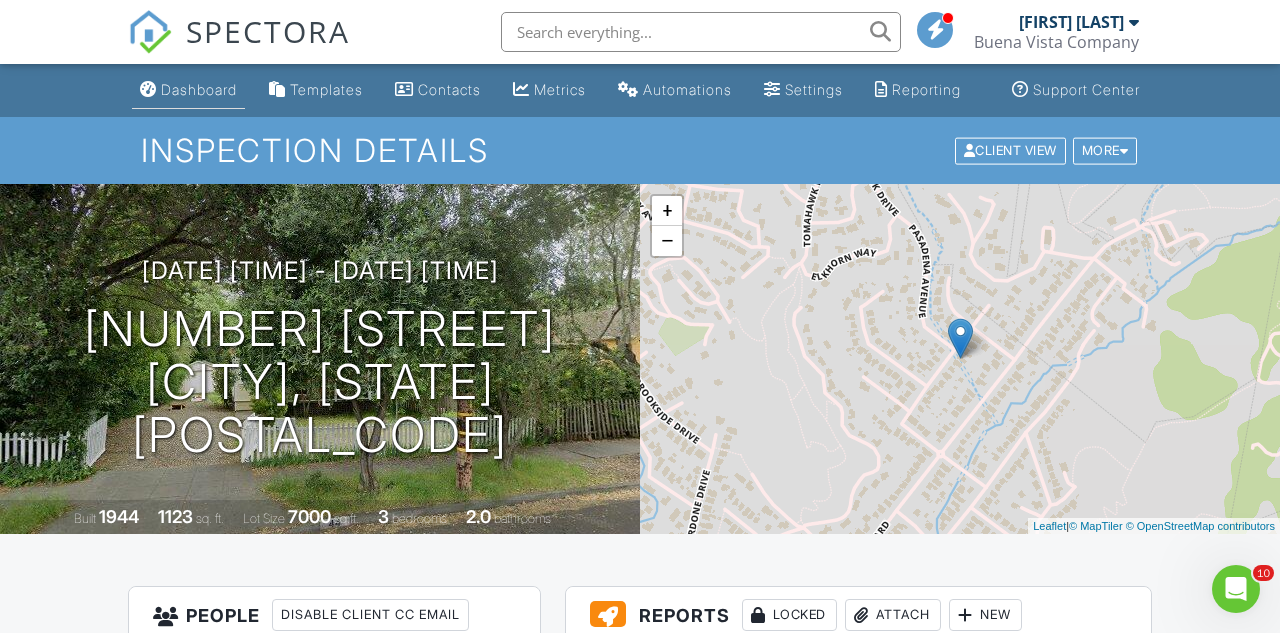 click on "Dashboard" at bounding box center (199, 89) 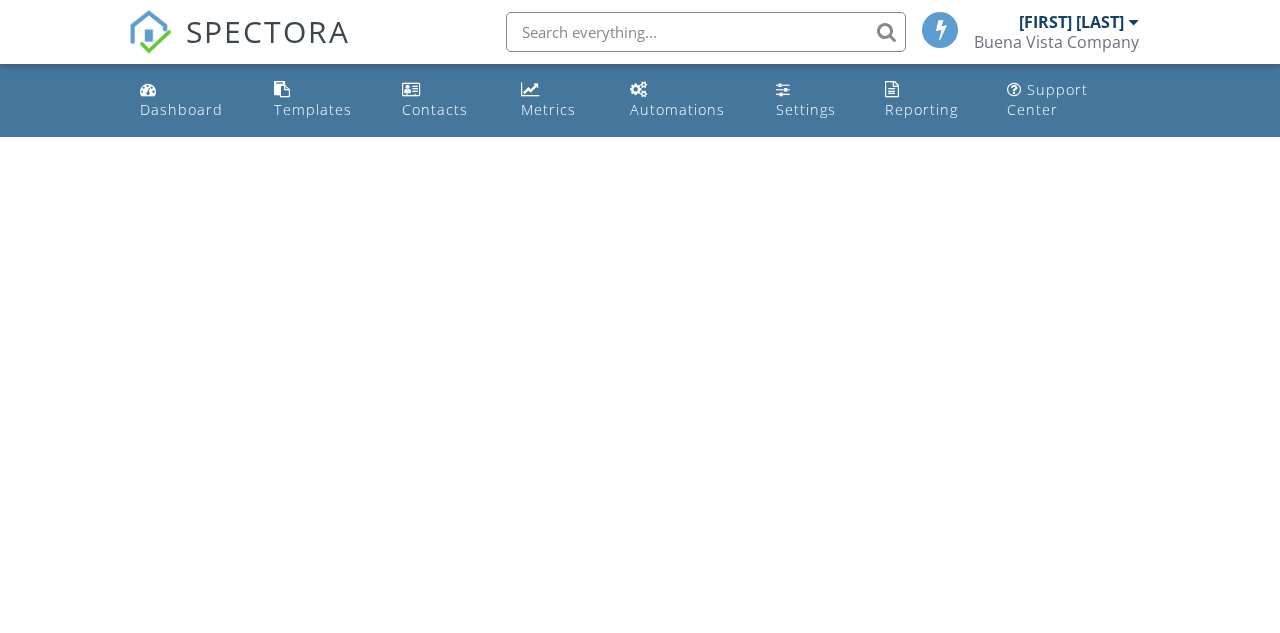 scroll, scrollTop: 0, scrollLeft: 0, axis: both 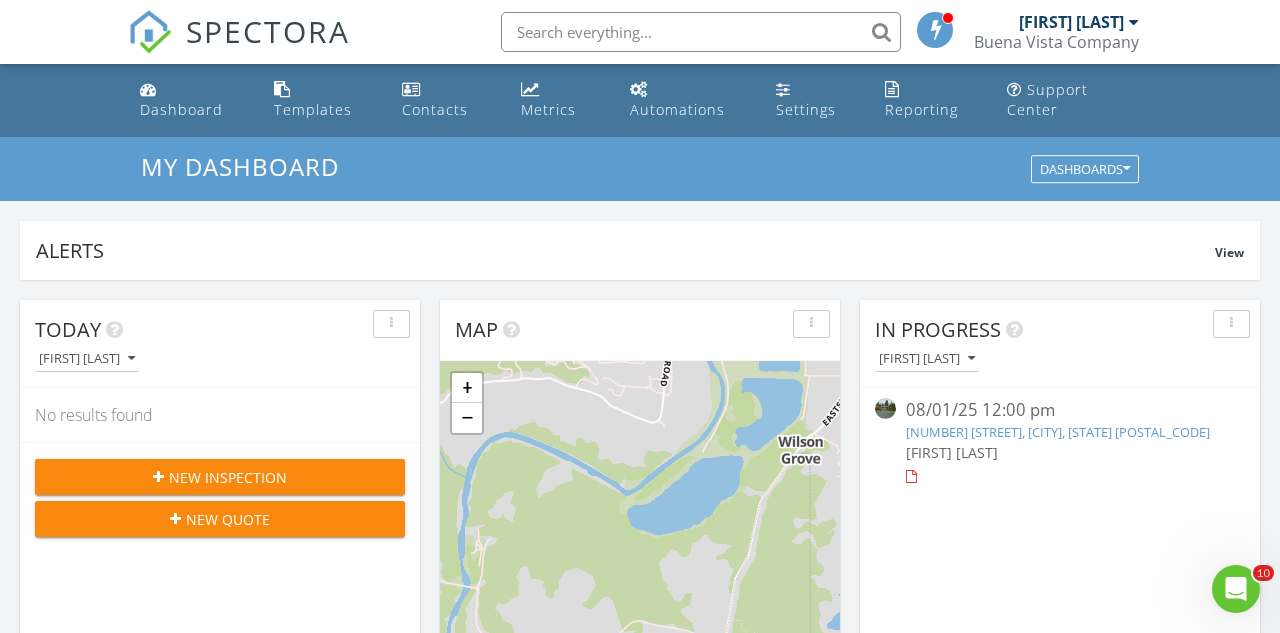 click on "[NUMBER] [STREET], [CITY], [STATE] [POSTAL_CODE]" at bounding box center [1058, 432] 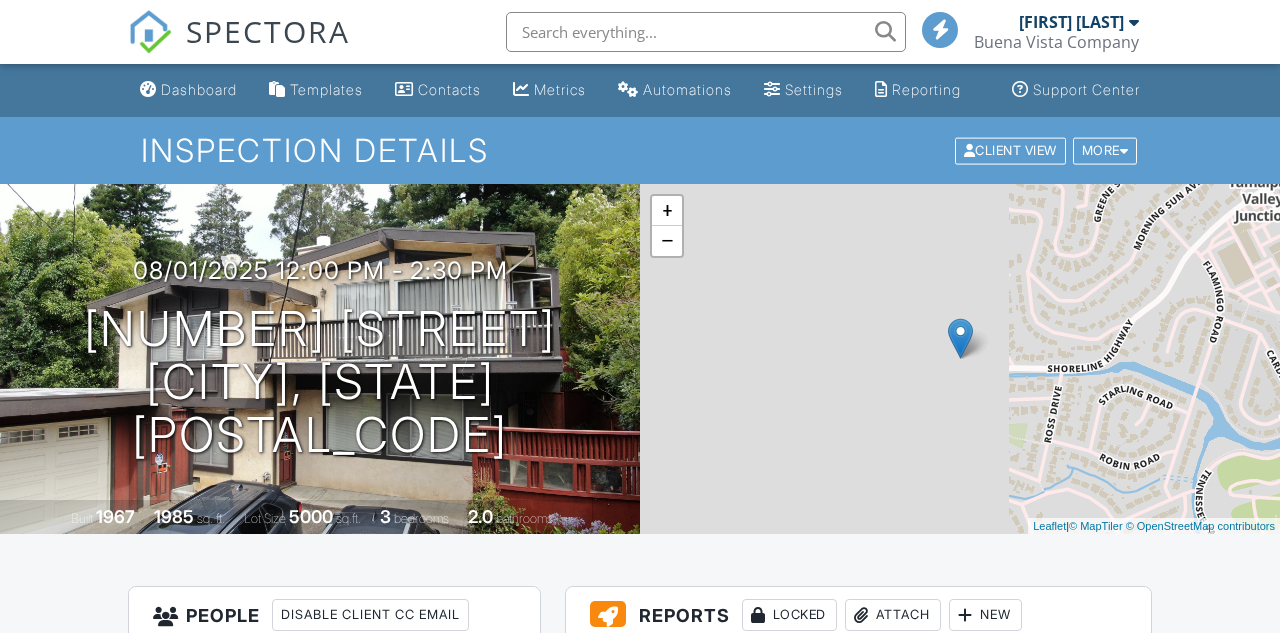 scroll, scrollTop: 0, scrollLeft: 0, axis: both 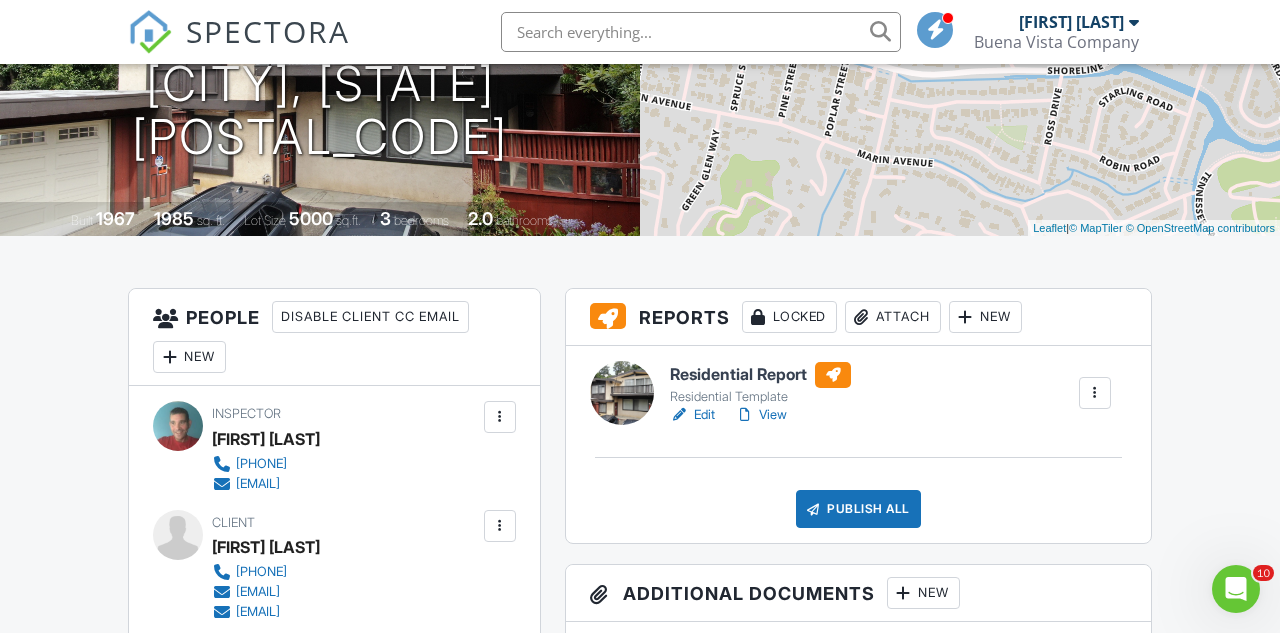 click on "View" at bounding box center (761, 415) 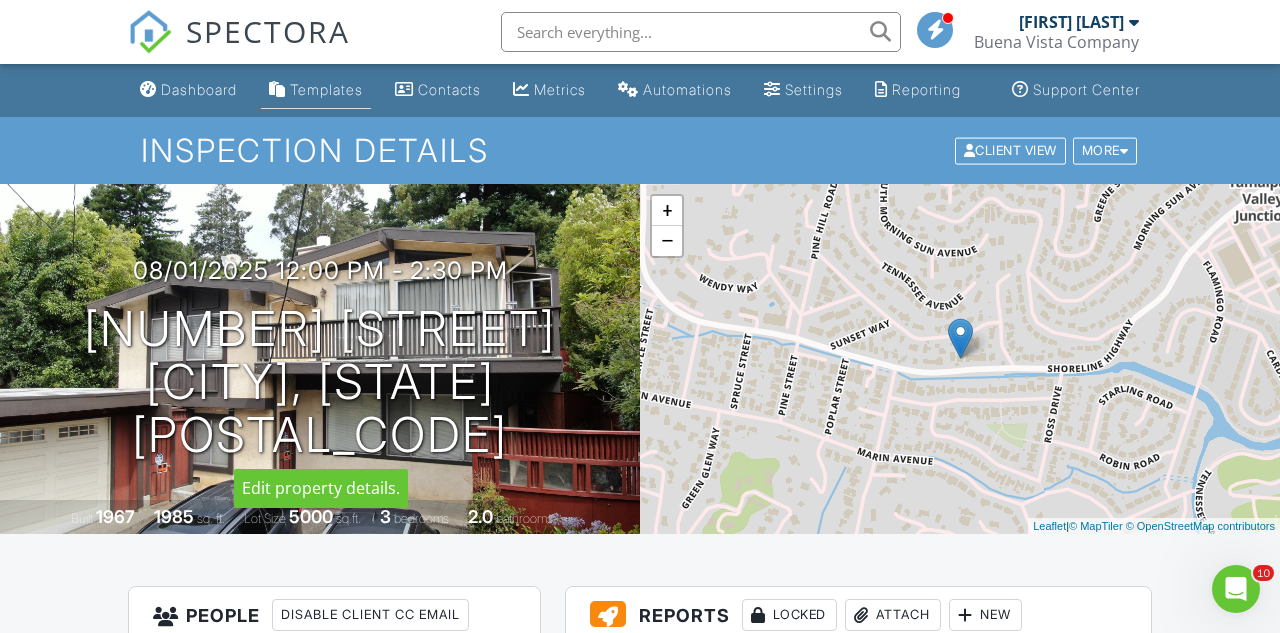scroll, scrollTop: 0, scrollLeft: 0, axis: both 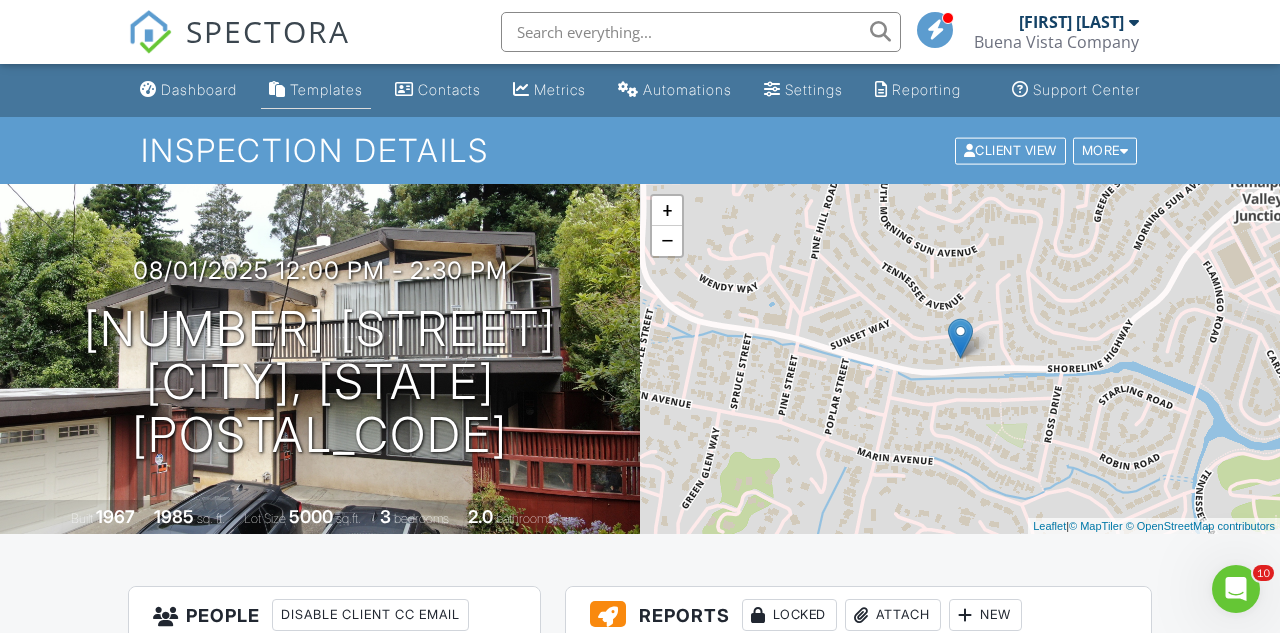 click on "Templates" at bounding box center [326, 89] 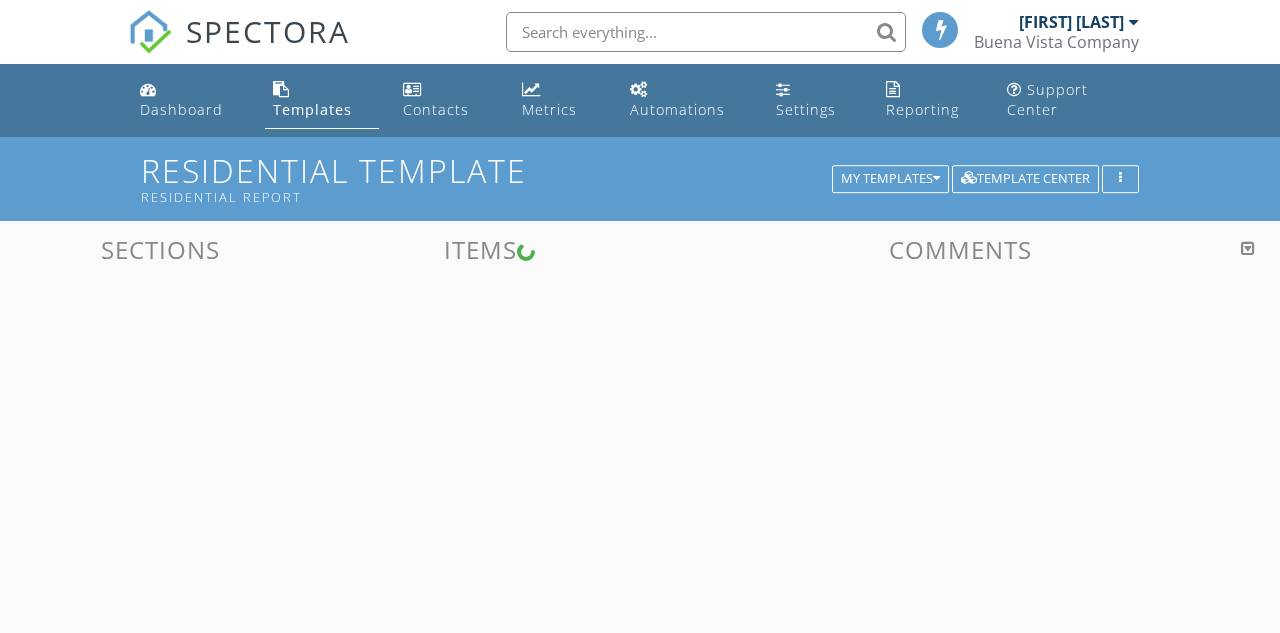 scroll, scrollTop: 0, scrollLeft: 0, axis: both 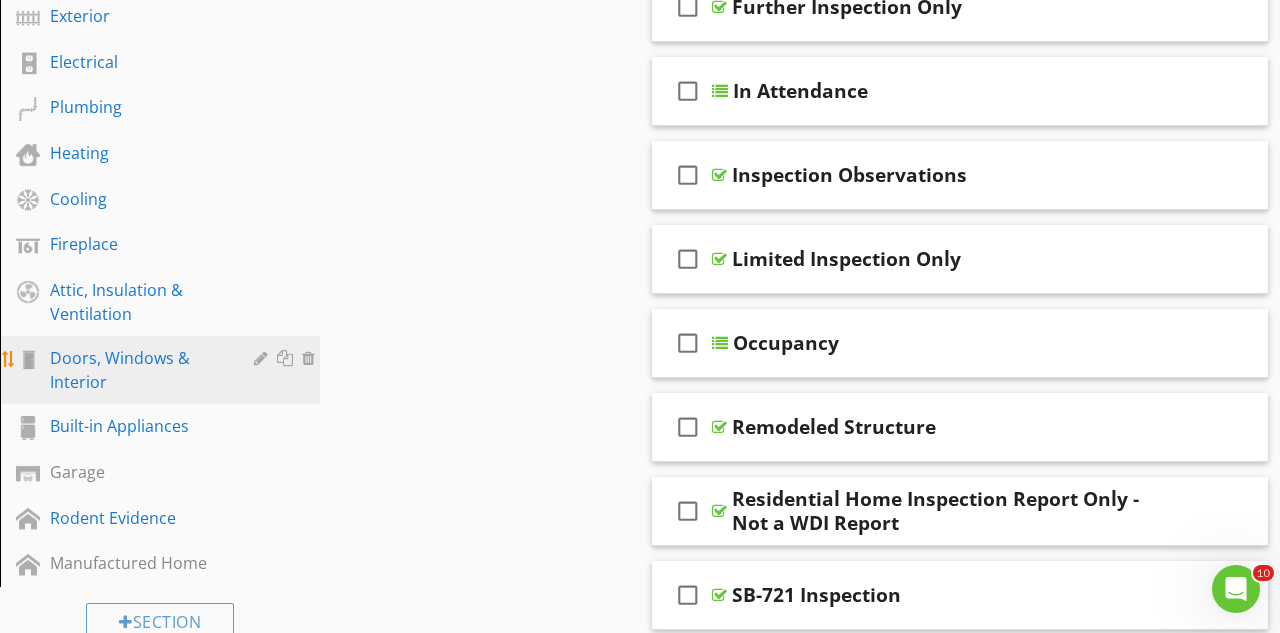 click on "Doors, Windows & Interior" at bounding box center [137, 370] 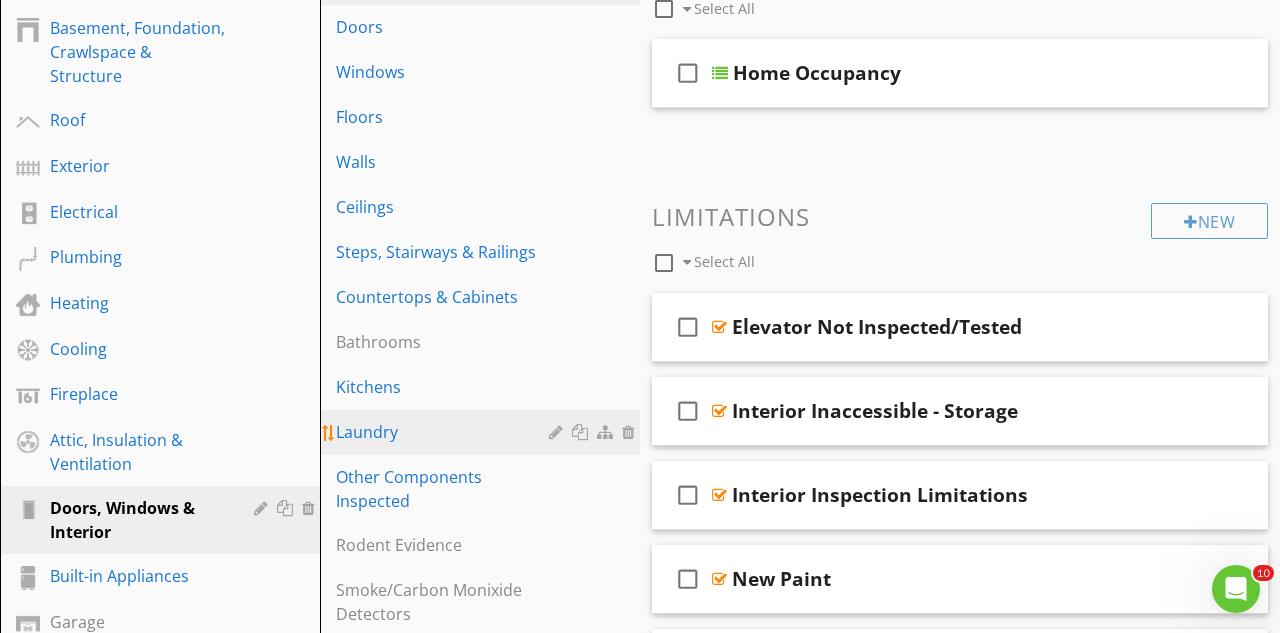 scroll, scrollTop: 321, scrollLeft: 0, axis: vertical 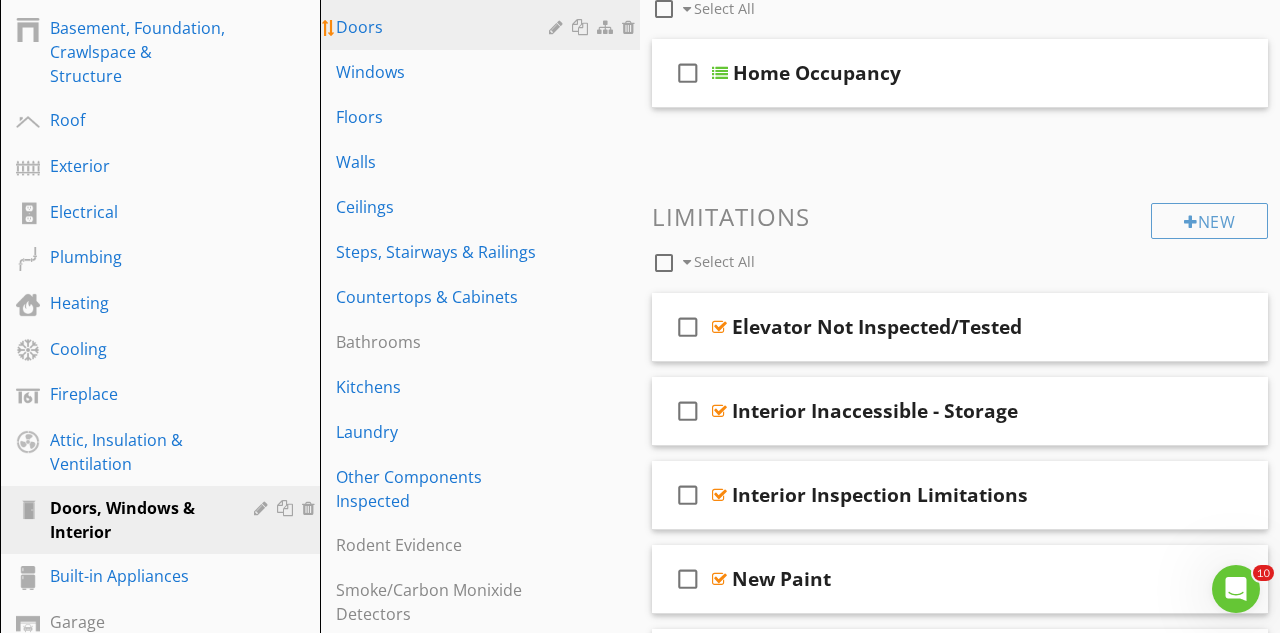 click on "Doors" at bounding box center (483, 27) 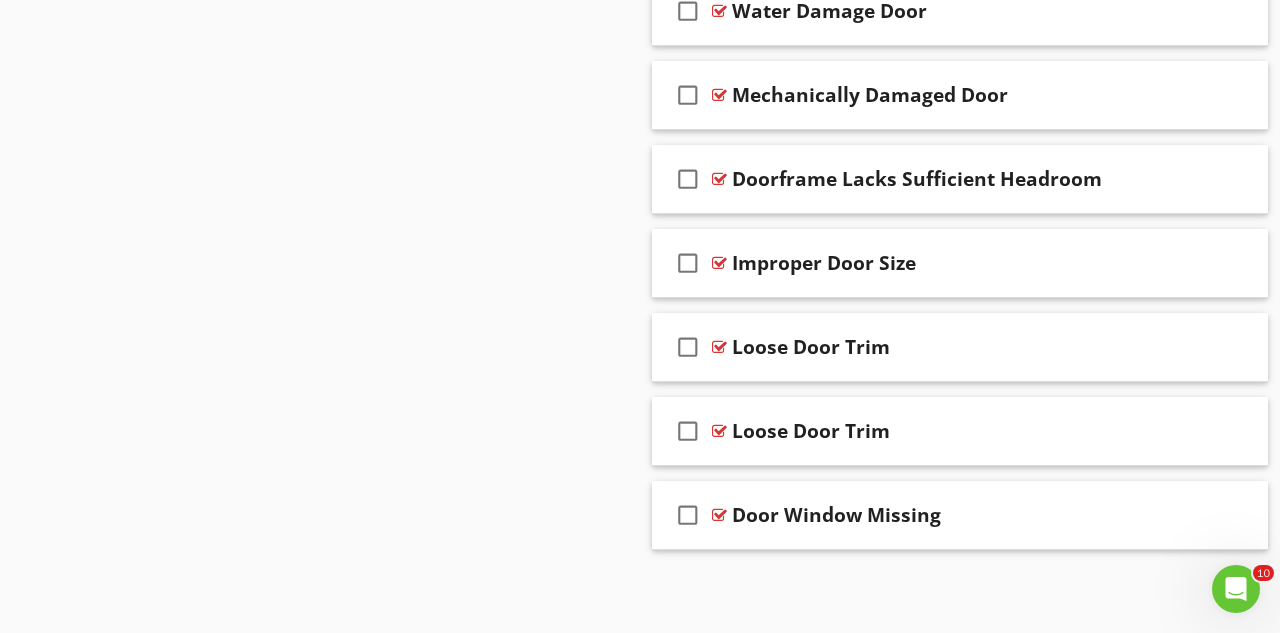 scroll, scrollTop: 3195, scrollLeft: 0, axis: vertical 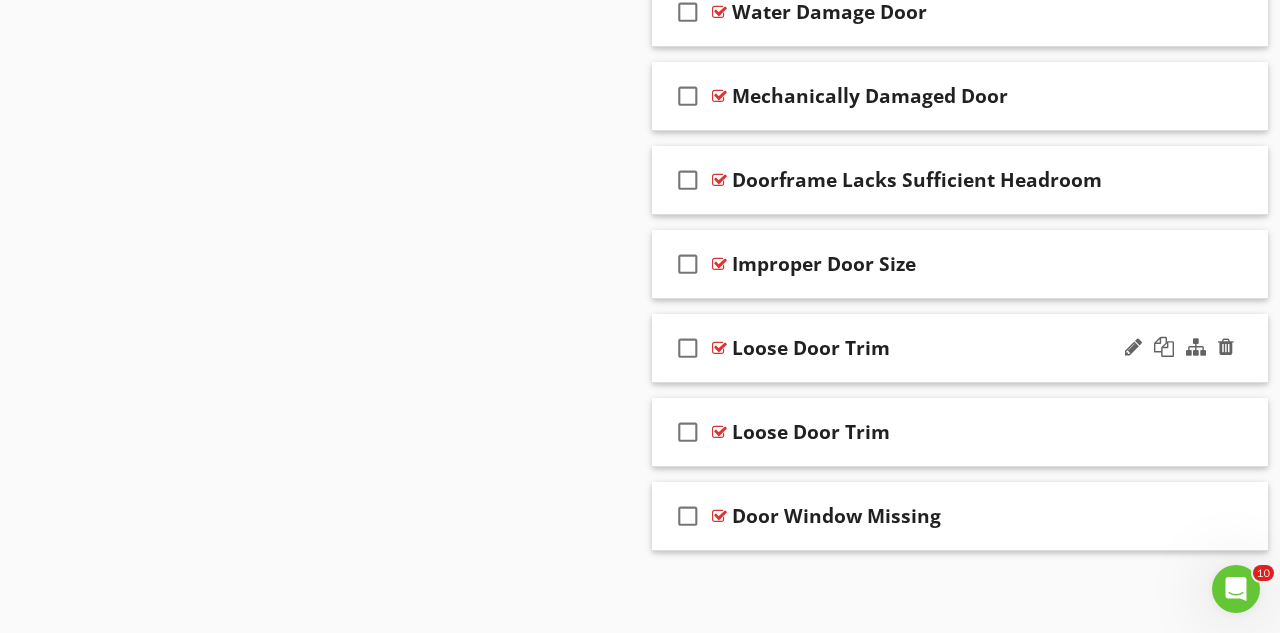 click on "check_box_outline_blank
Loose Door Trim" at bounding box center [960, 348] 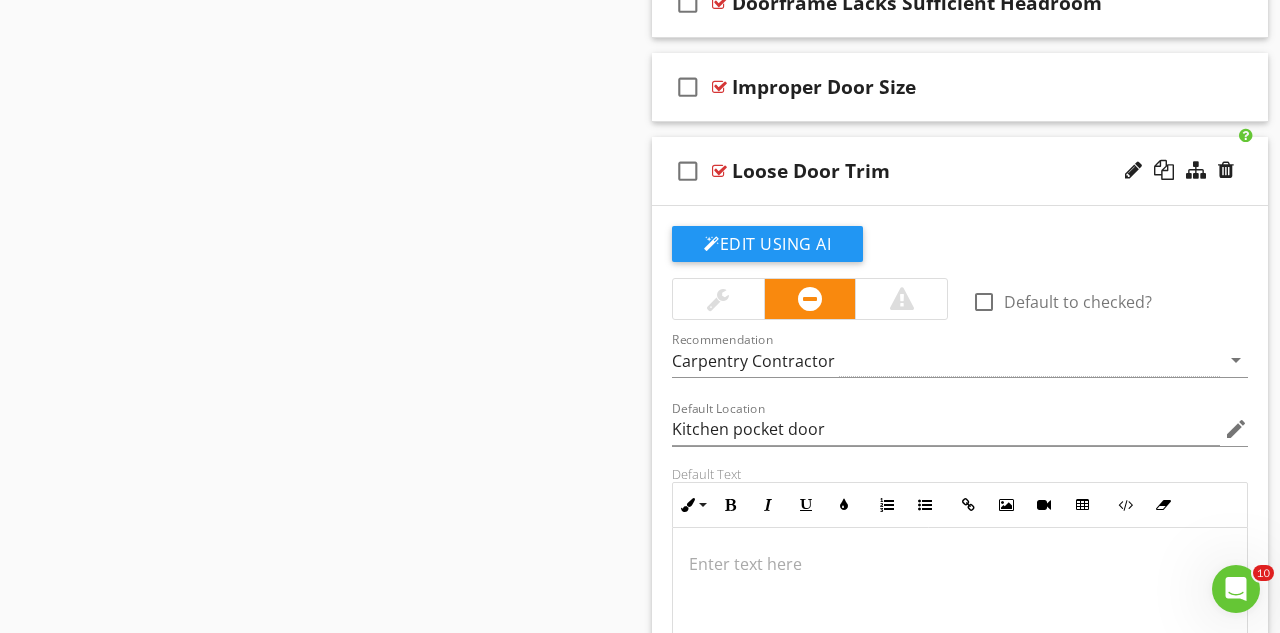 scroll, scrollTop: 3370, scrollLeft: 0, axis: vertical 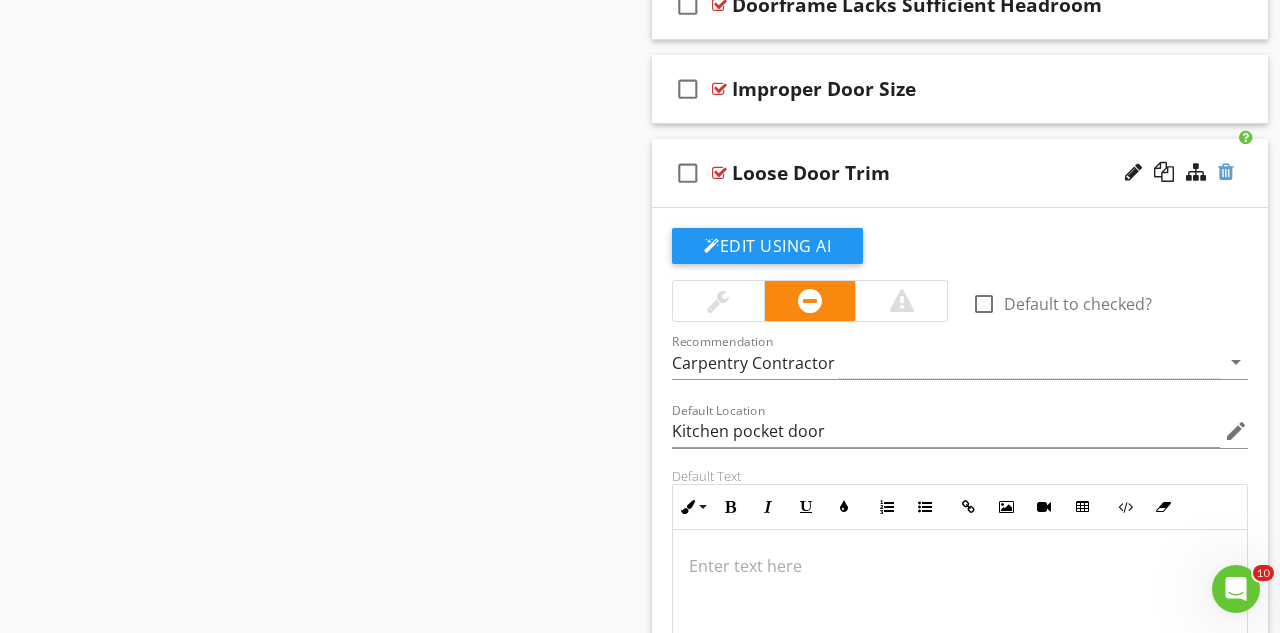 click at bounding box center (1226, 172) 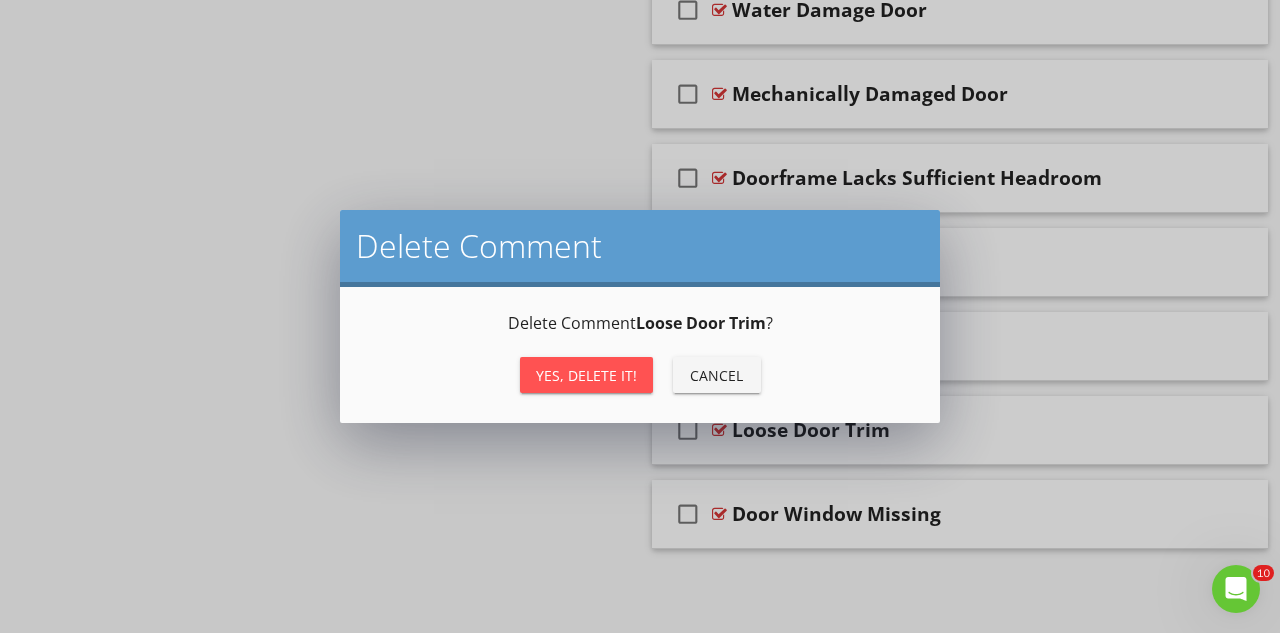 scroll, scrollTop: 3195, scrollLeft: 0, axis: vertical 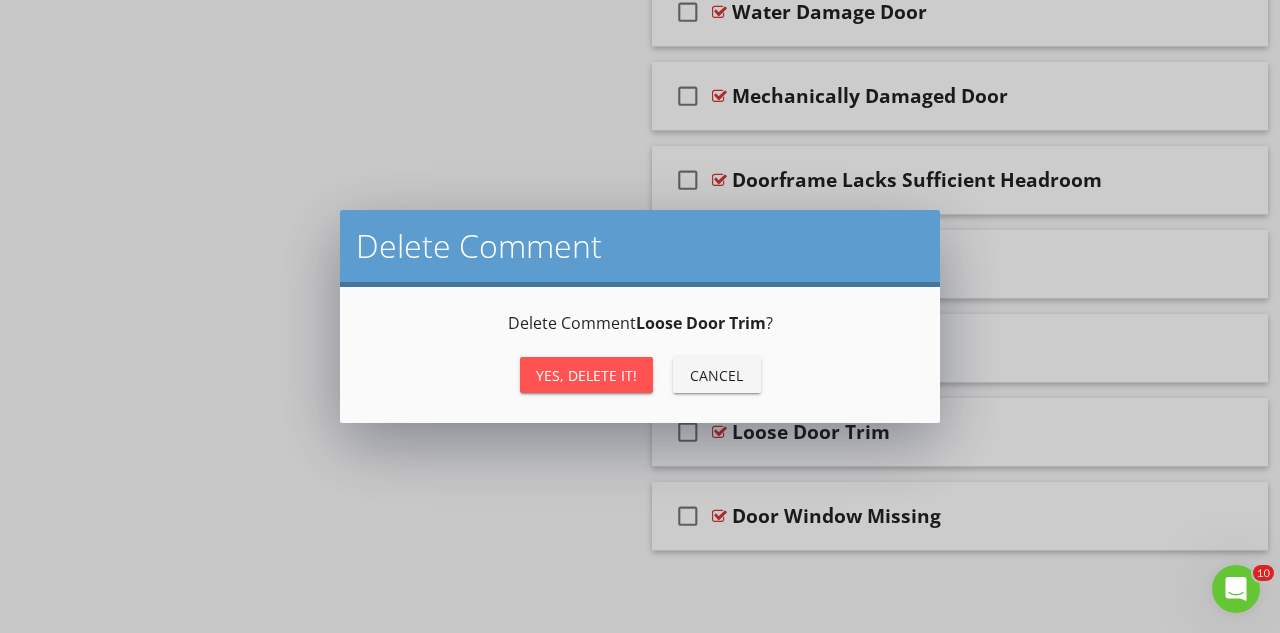 click on "Yes, Delete it!" at bounding box center [586, 375] 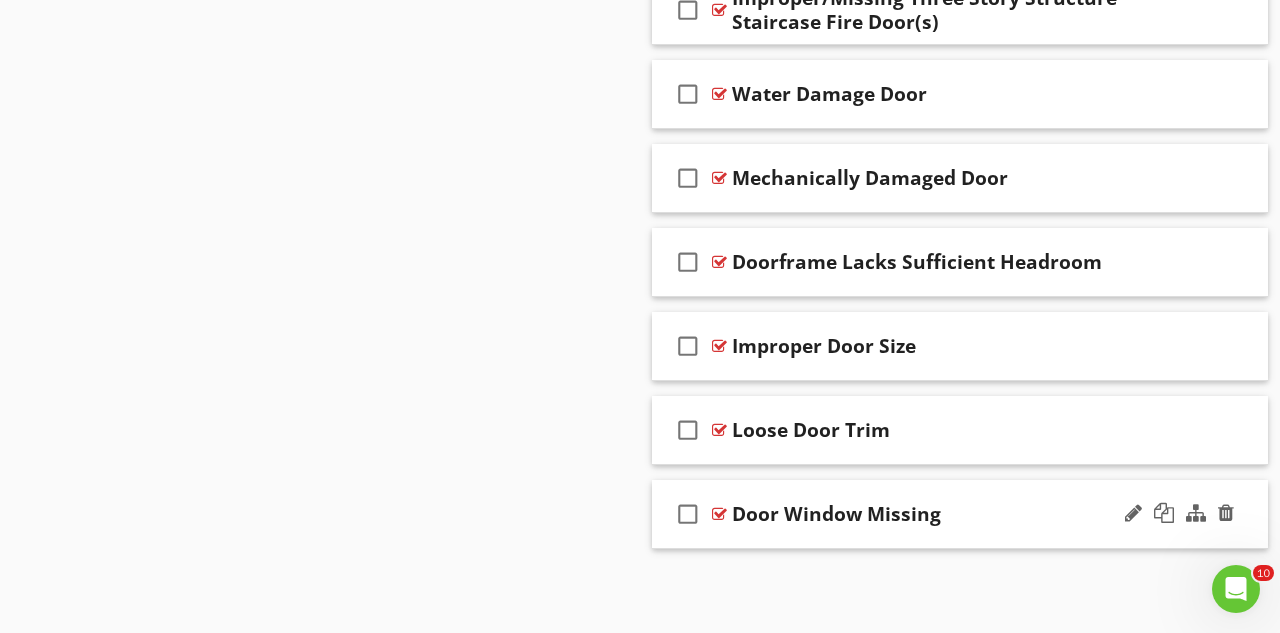 scroll, scrollTop: 3111, scrollLeft: 0, axis: vertical 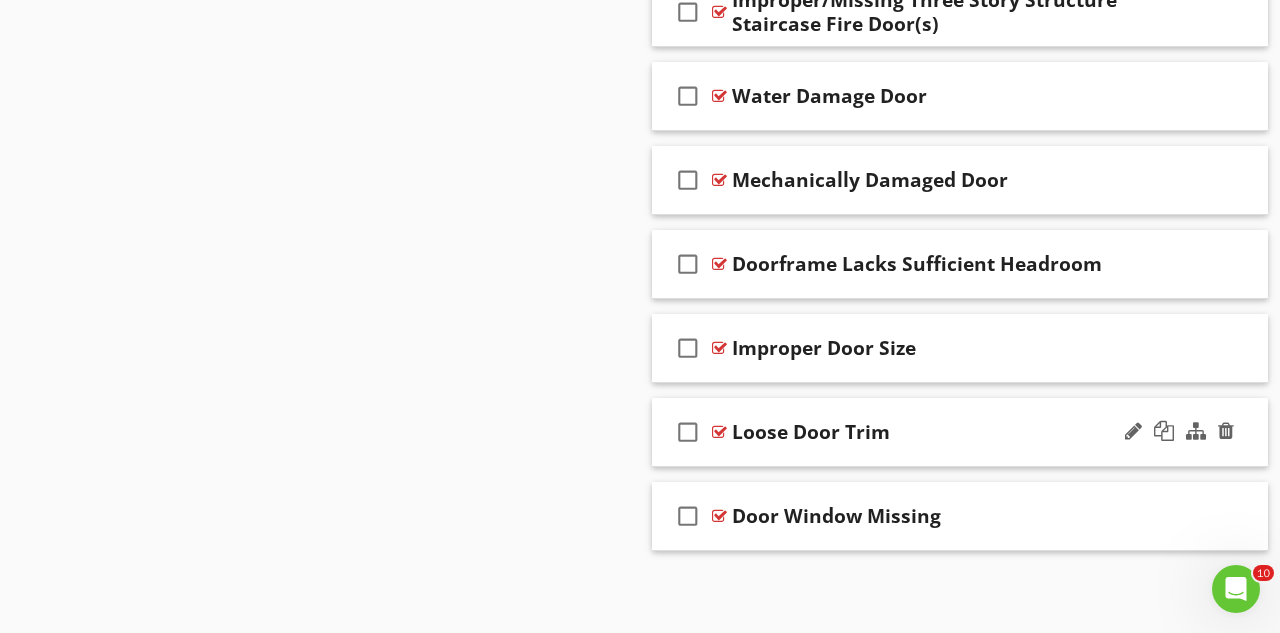 click on "Loose Door Trim" at bounding box center (948, 432) 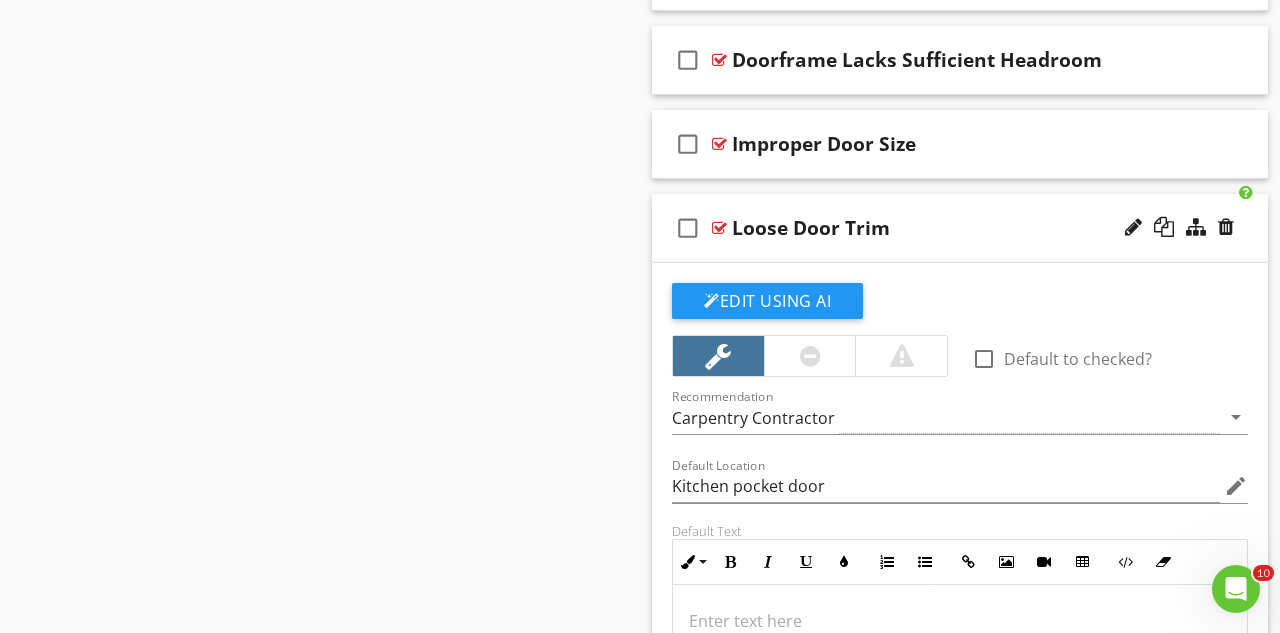 scroll, scrollTop: 3364, scrollLeft: 0, axis: vertical 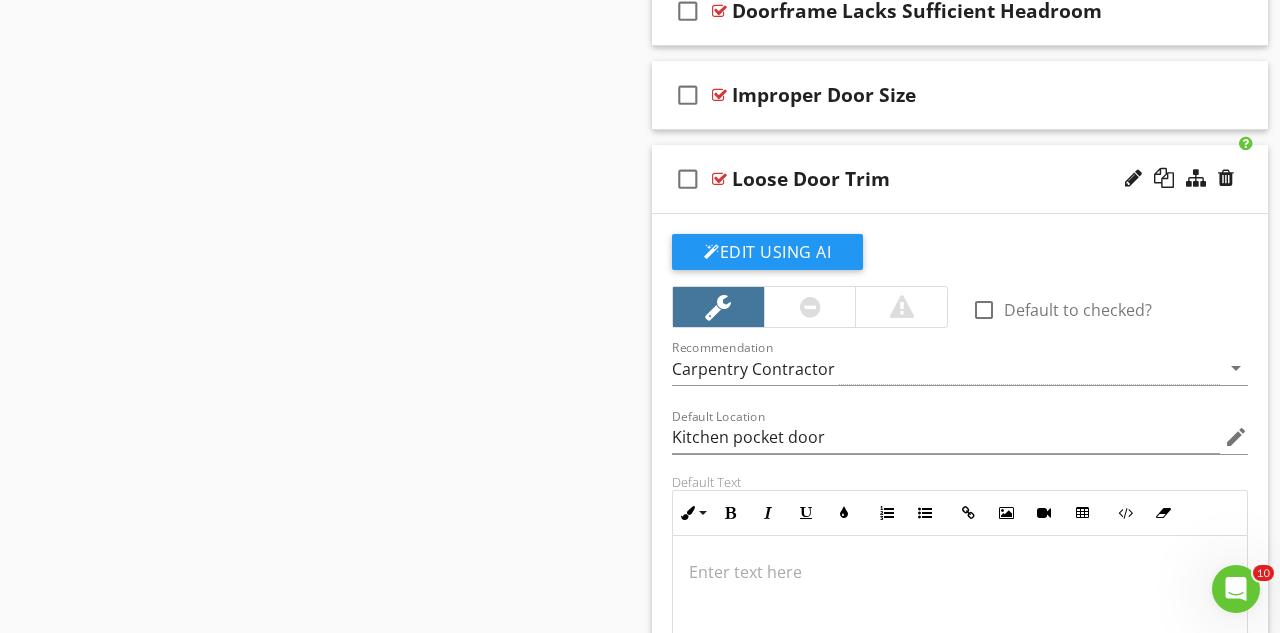 click at bounding box center (1179, 179) 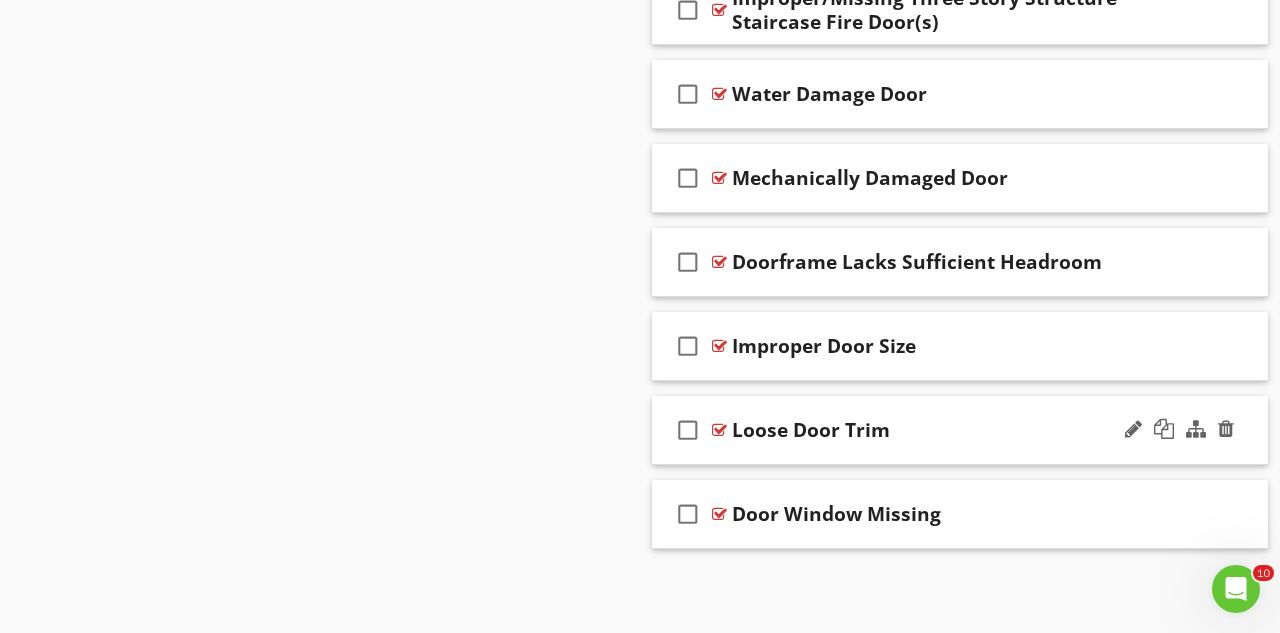 scroll, scrollTop: 3111, scrollLeft: 0, axis: vertical 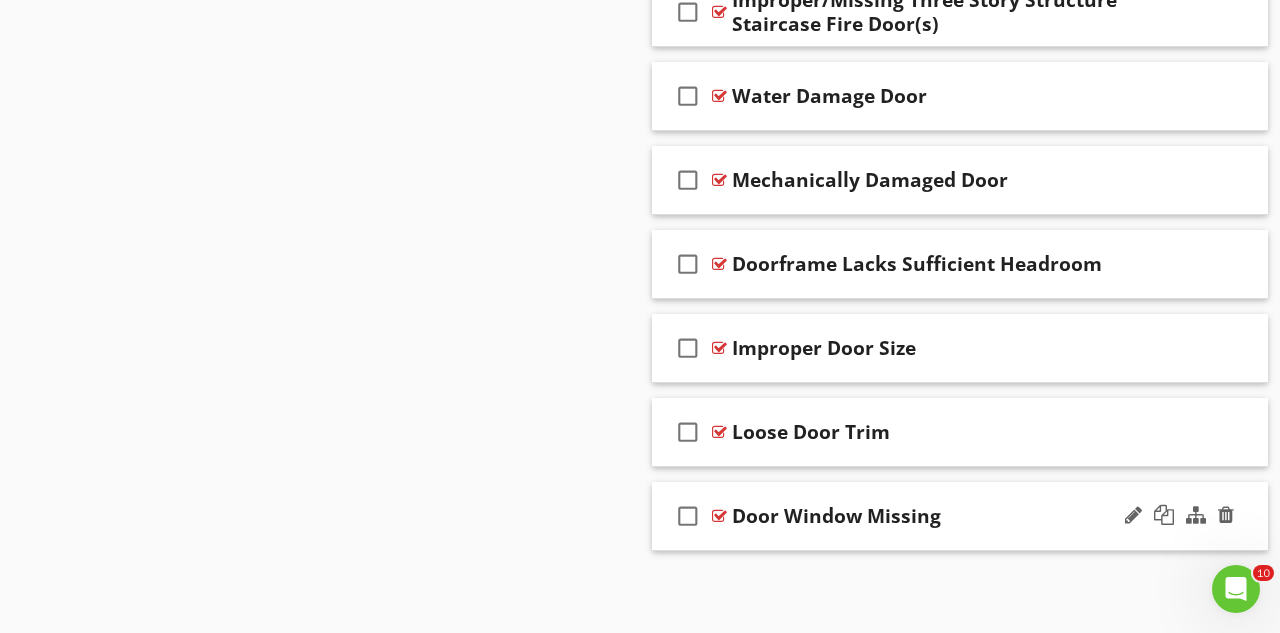 type 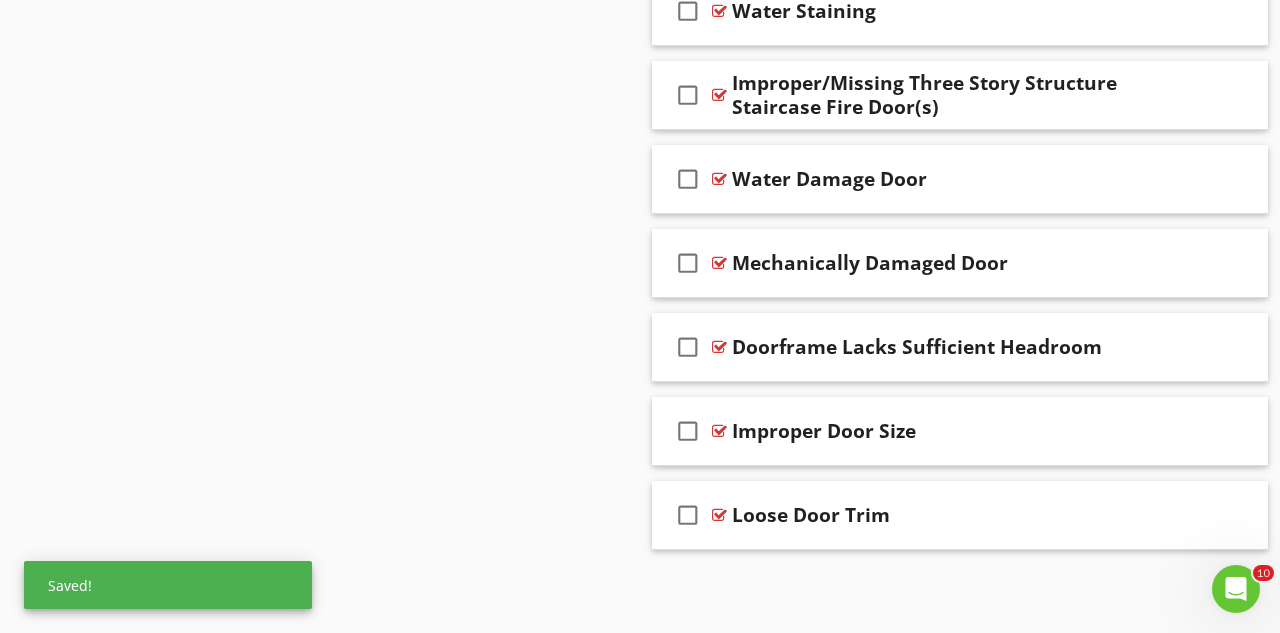 scroll, scrollTop: 3111, scrollLeft: 0, axis: vertical 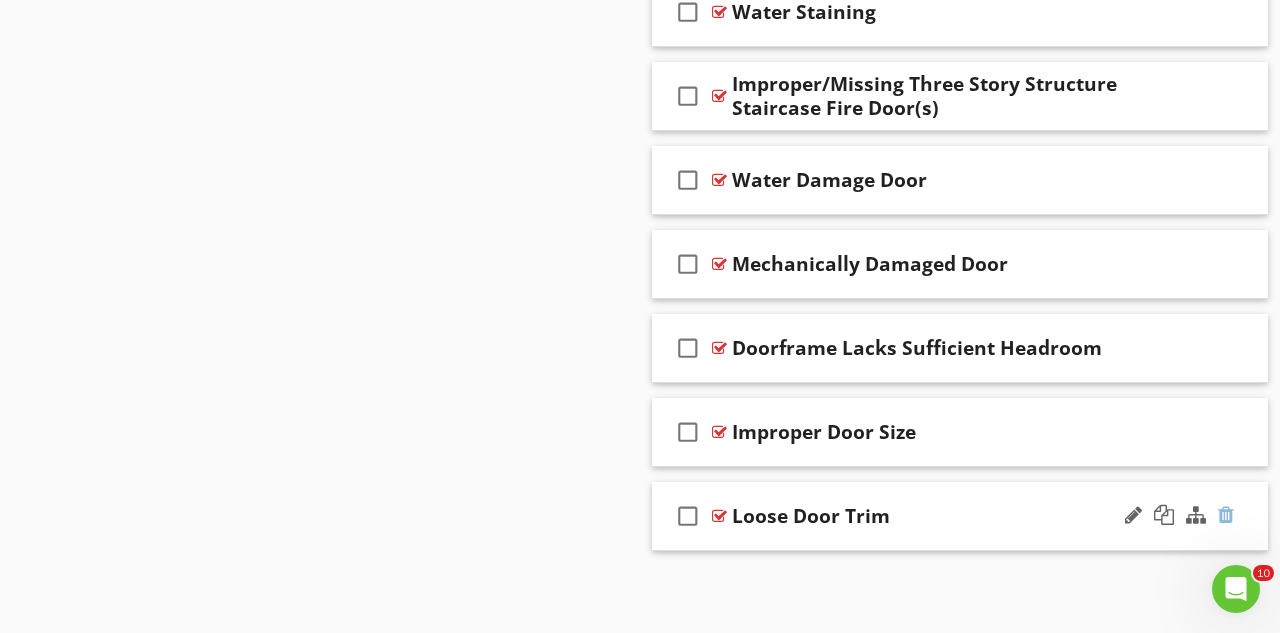 click at bounding box center (1226, 515) 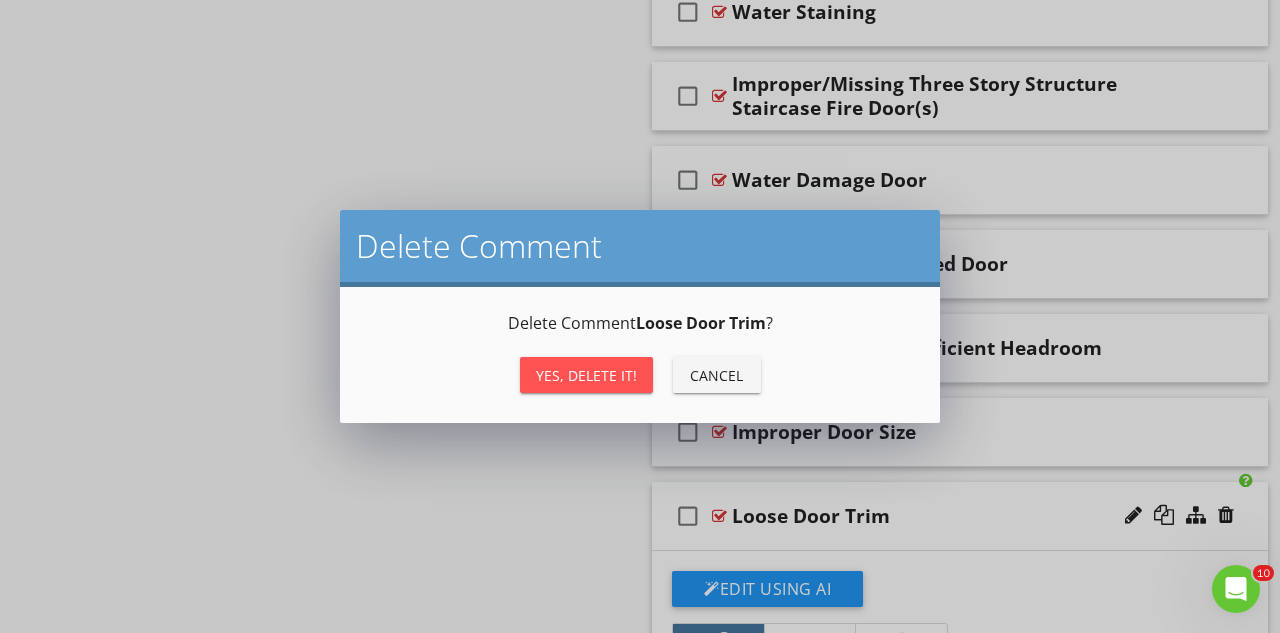 click on "Yes, Delete it!" at bounding box center [586, 375] 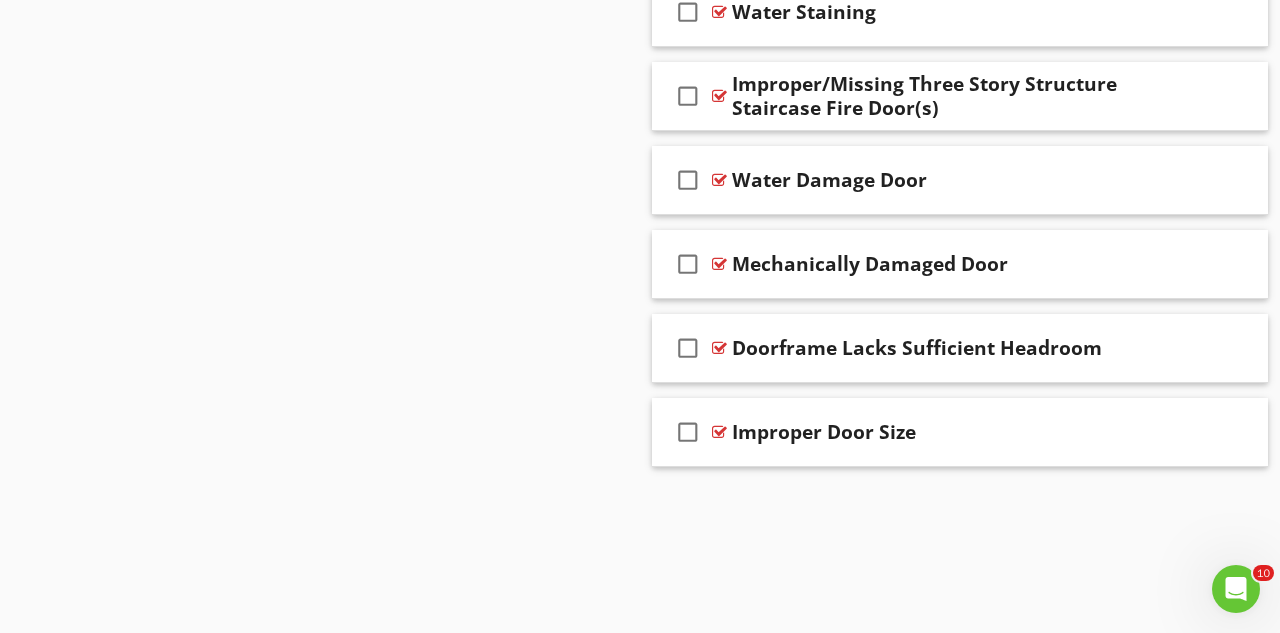 scroll, scrollTop: 3027, scrollLeft: 0, axis: vertical 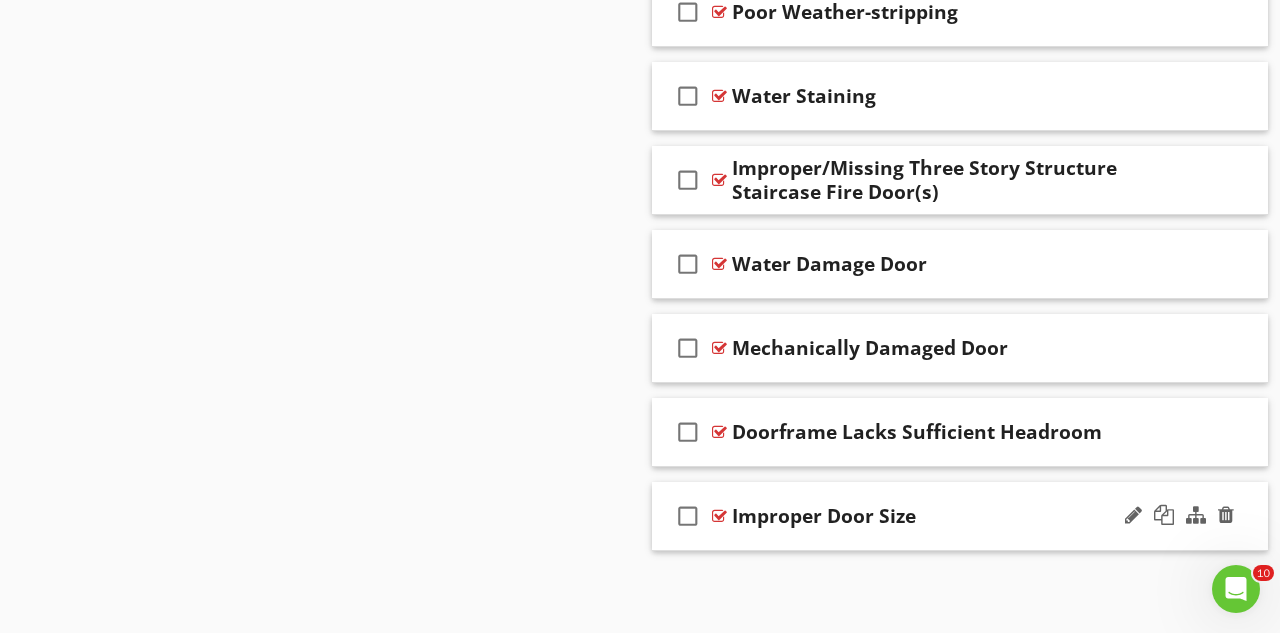click on "check_box_outline_blank
Improper Door Size" at bounding box center (960, 516) 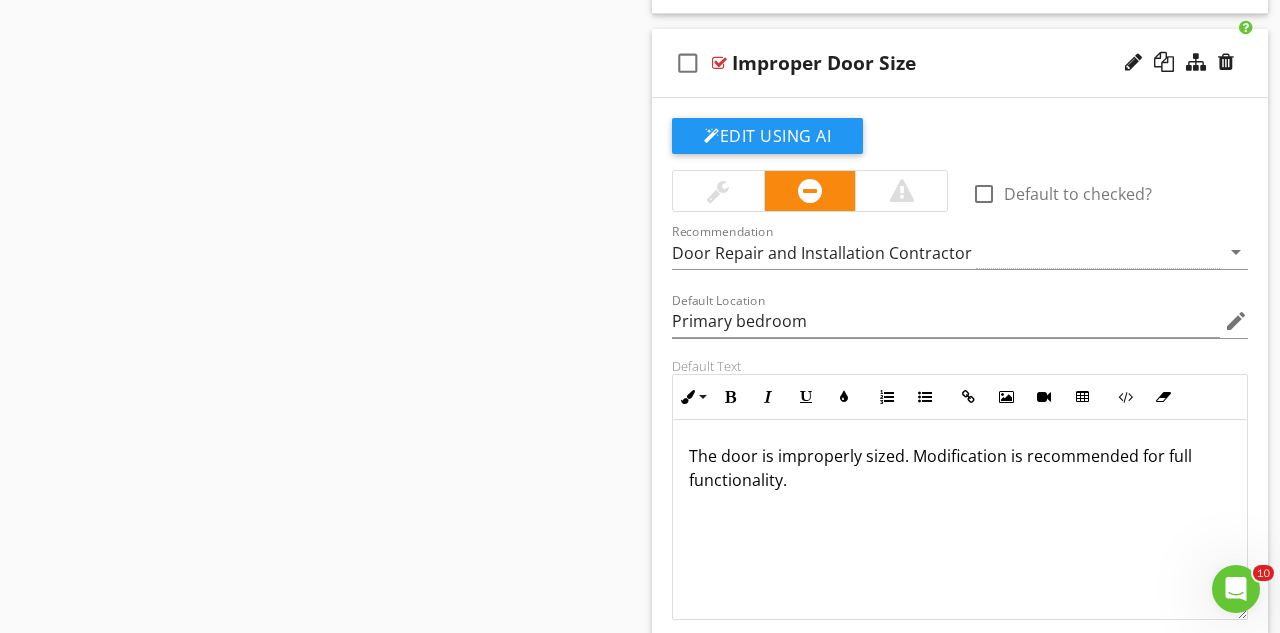 scroll, scrollTop: 3481, scrollLeft: 0, axis: vertical 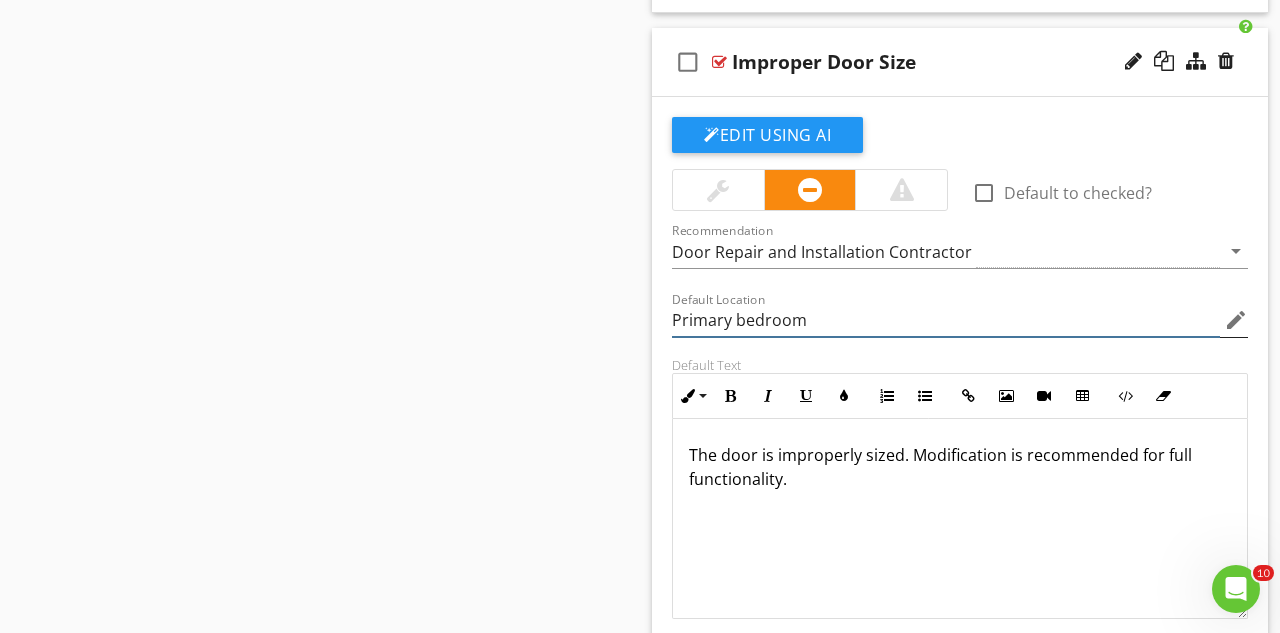 click on "Primary bedroom" at bounding box center (946, 320) 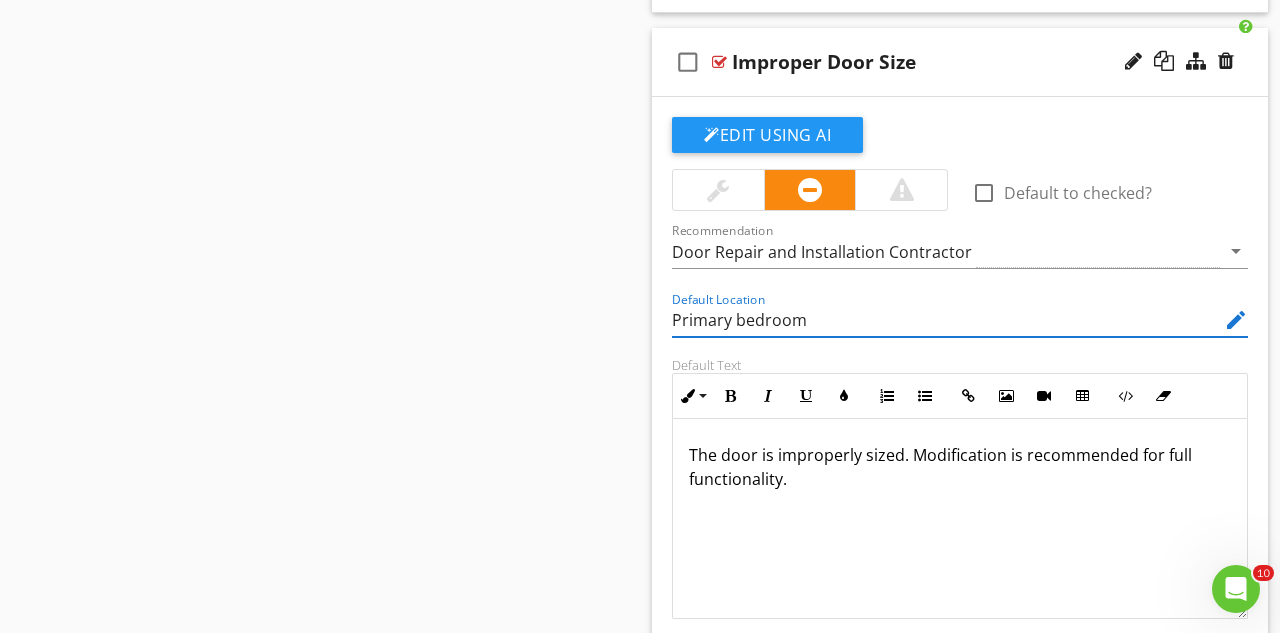 click on "Primary bedroom" at bounding box center (946, 320) 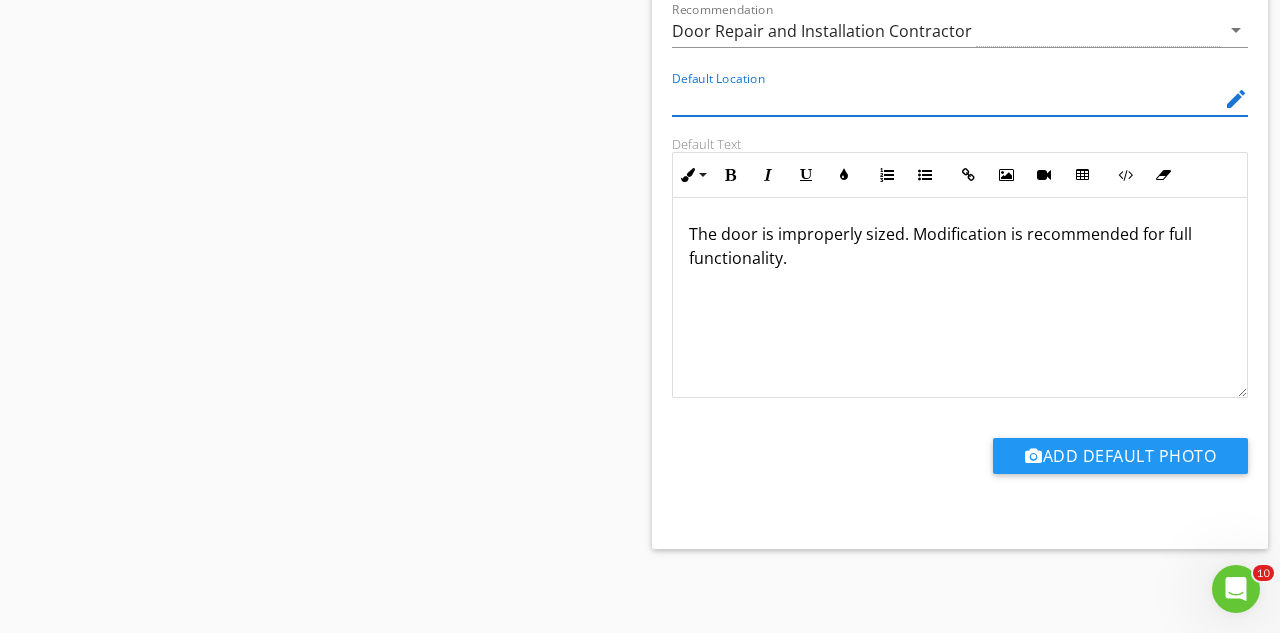 scroll, scrollTop: 3706, scrollLeft: 0, axis: vertical 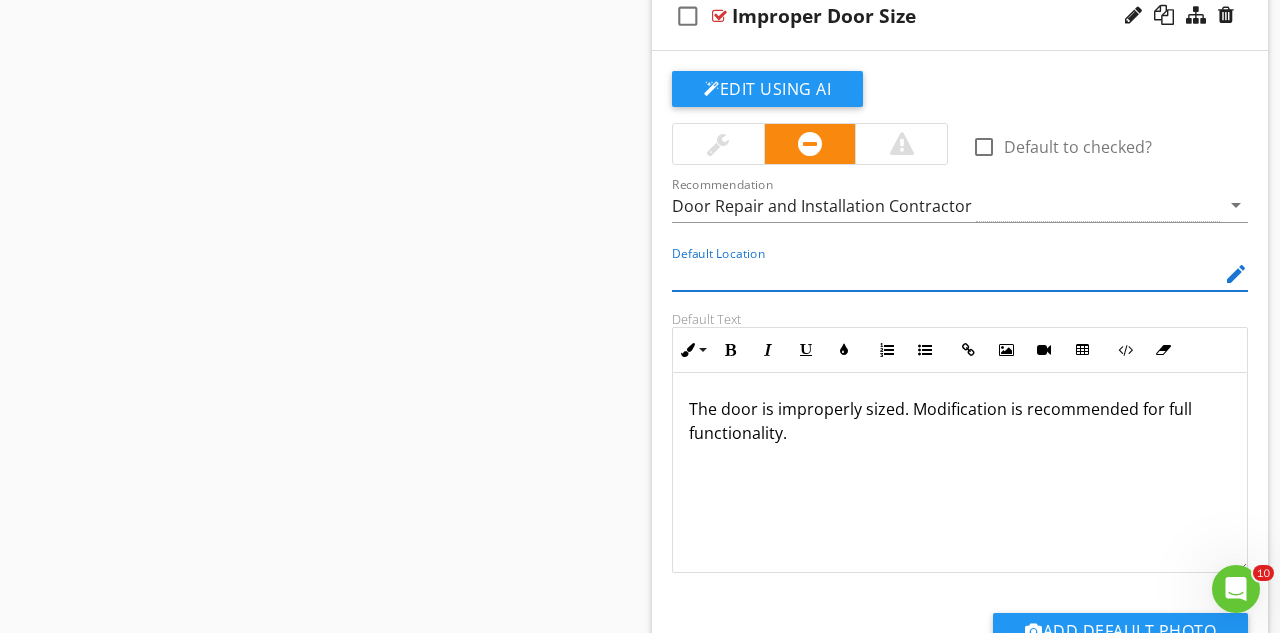 click on "edit" at bounding box center (1236, 274) 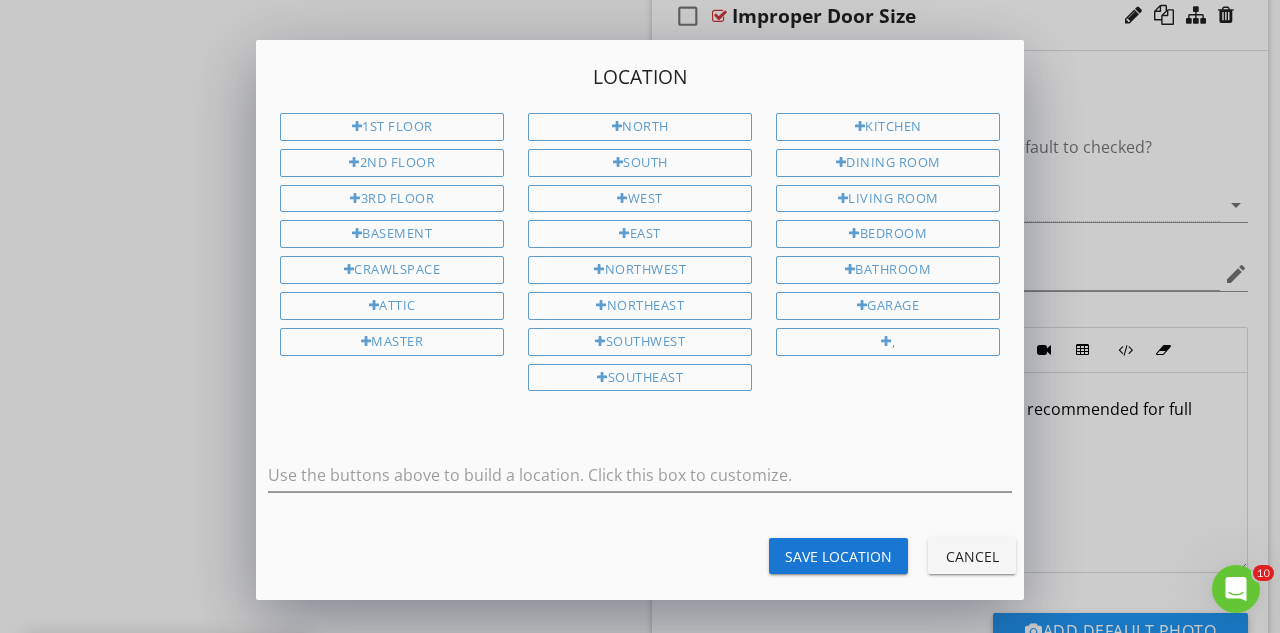 click on "Save Location" at bounding box center (838, 556) 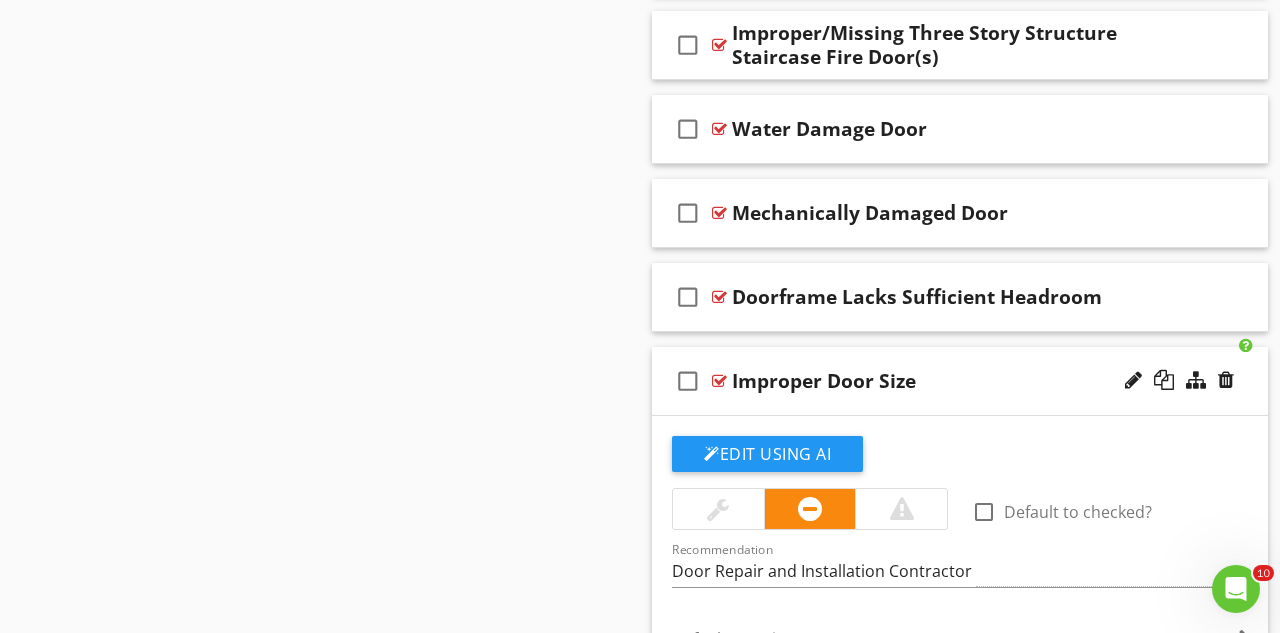 scroll, scrollTop: 3080, scrollLeft: 0, axis: vertical 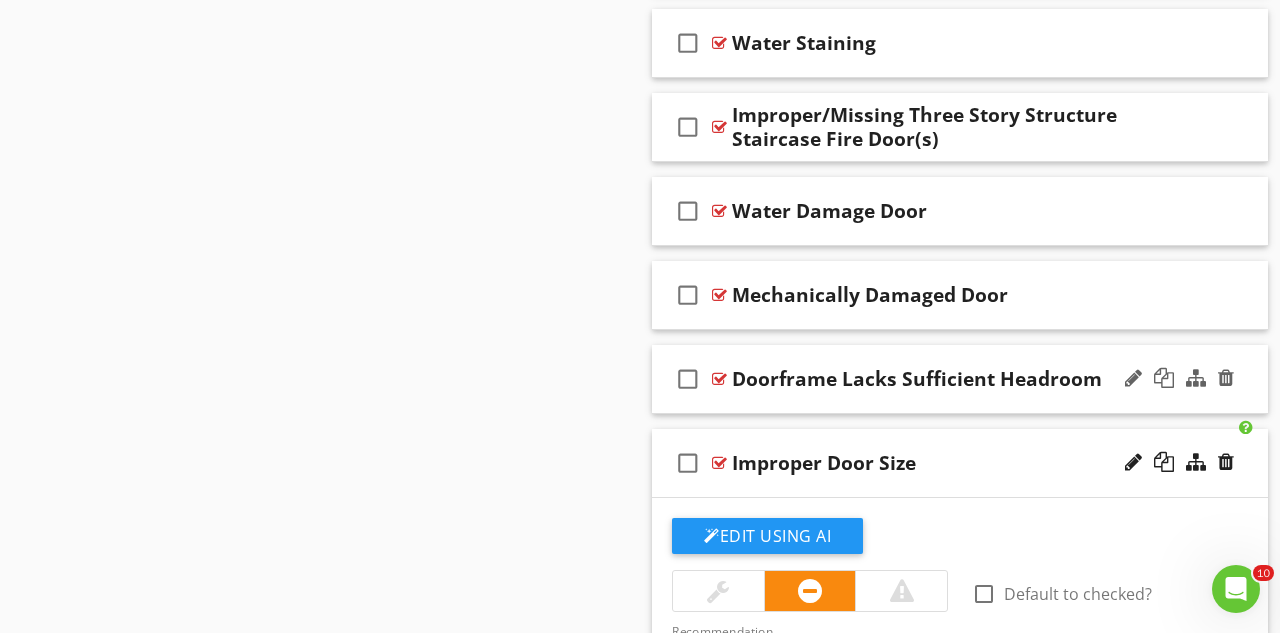 click on "check_box_outline_blank
Doorframe Lacks Sufficient Headroom" at bounding box center (960, 379) 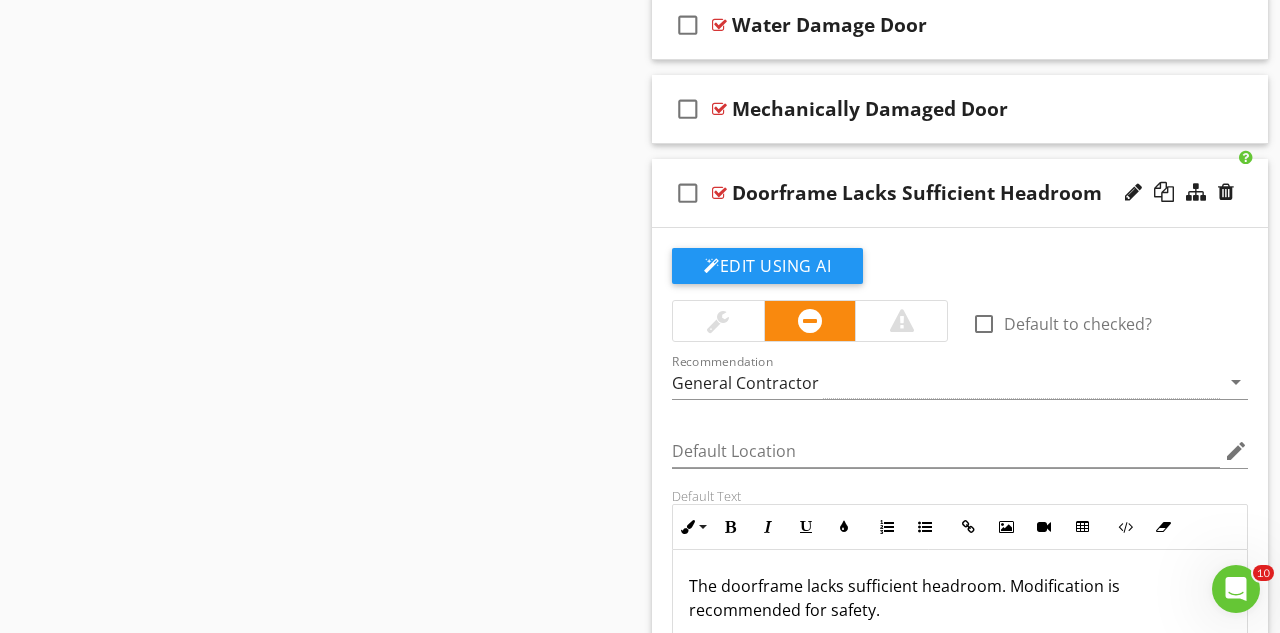 scroll, scrollTop: 3344, scrollLeft: 0, axis: vertical 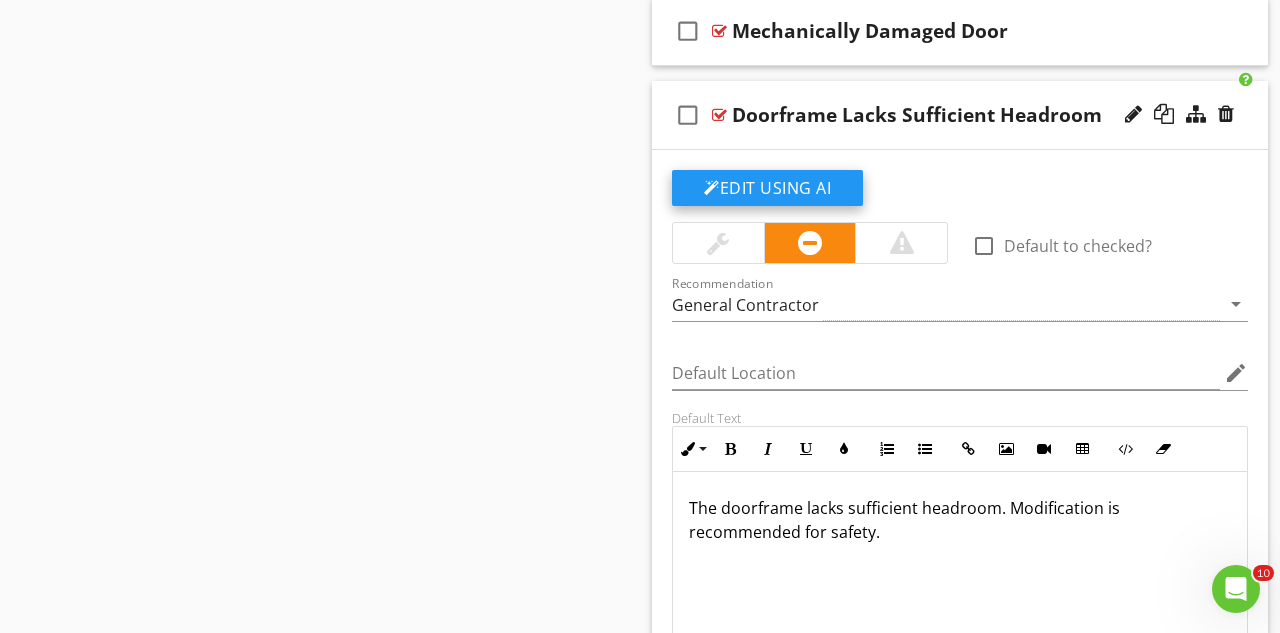 click on "Edit Using AI" at bounding box center (767, 188) 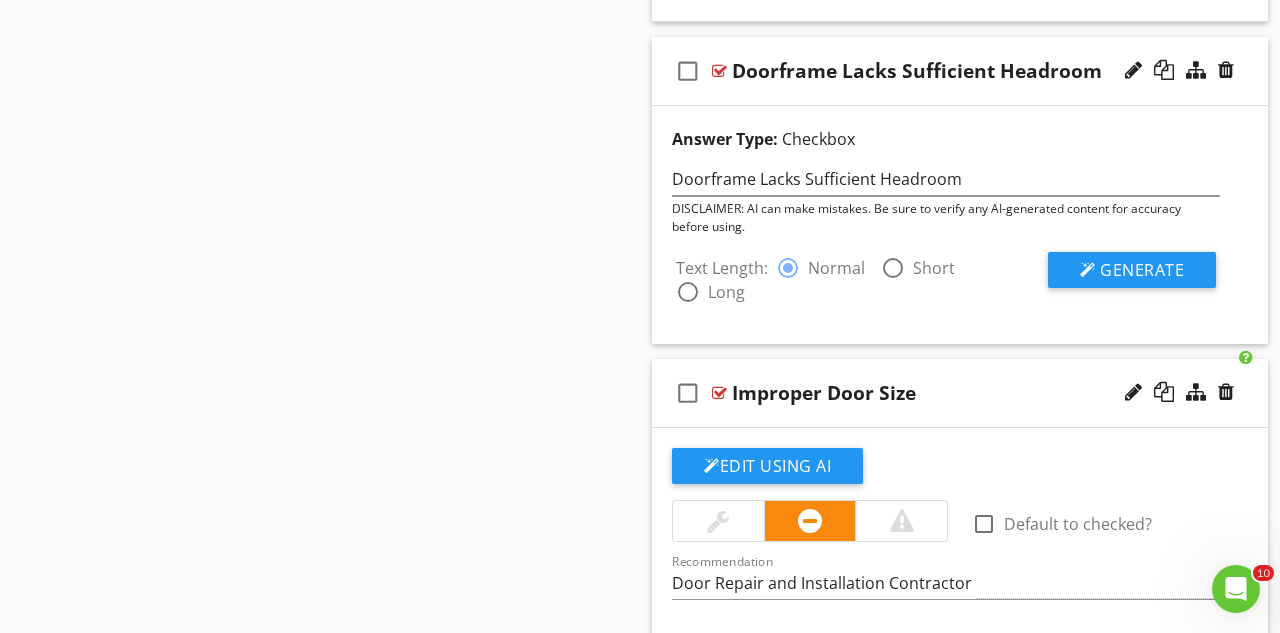 scroll, scrollTop: 3371, scrollLeft: 0, axis: vertical 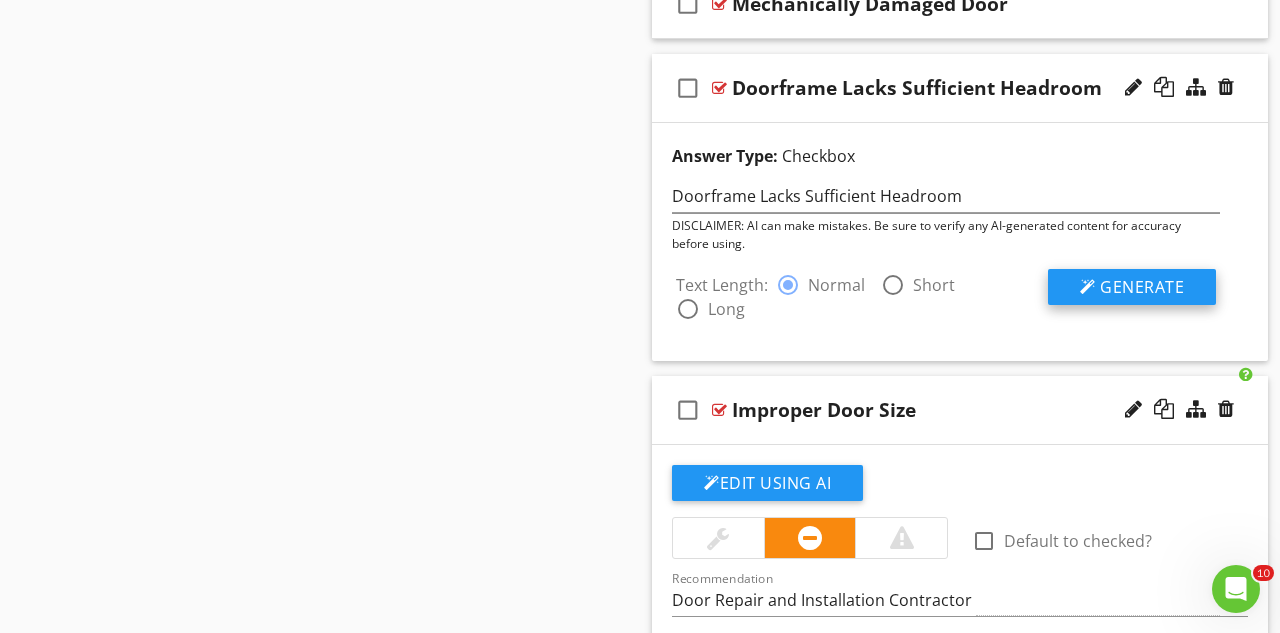 click on "Generate" at bounding box center (1142, 287) 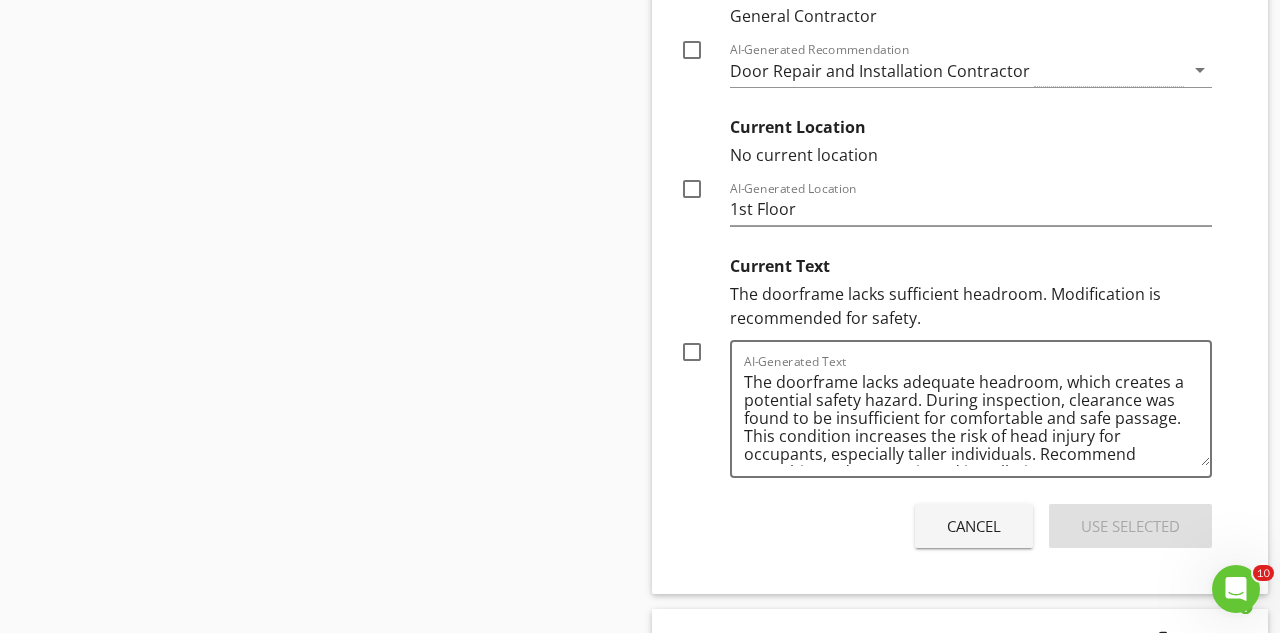 scroll, scrollTop: 3948, scrollLeft: 0, axis: vertical 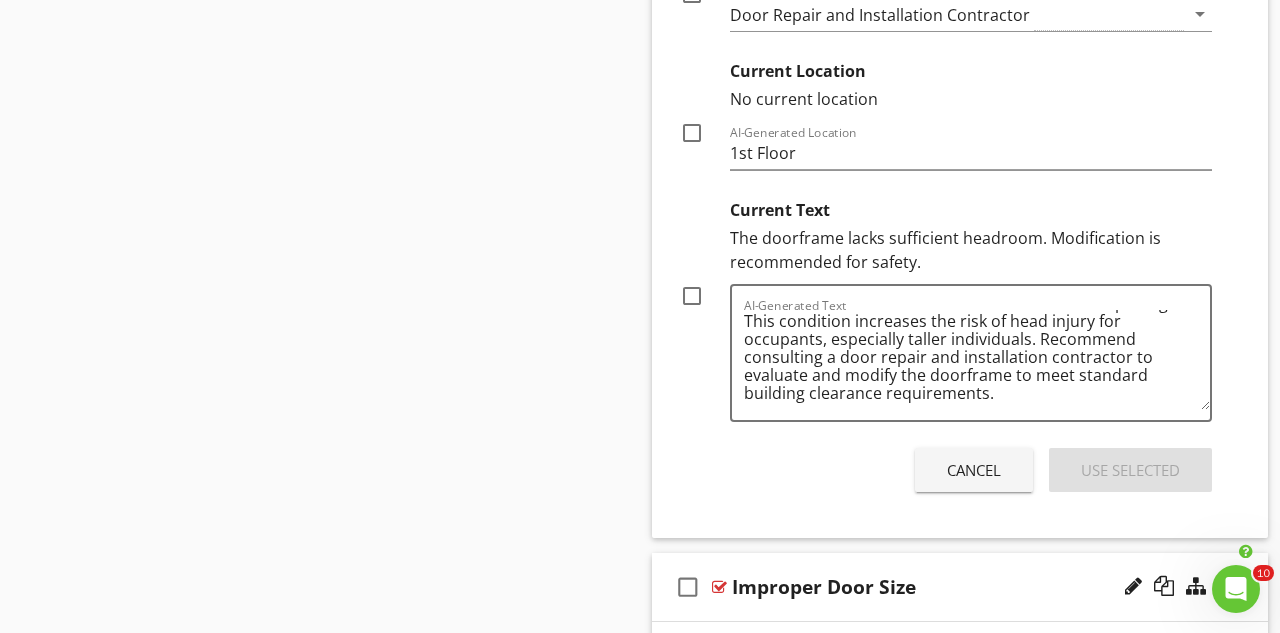click at bounding box center [692, 296] 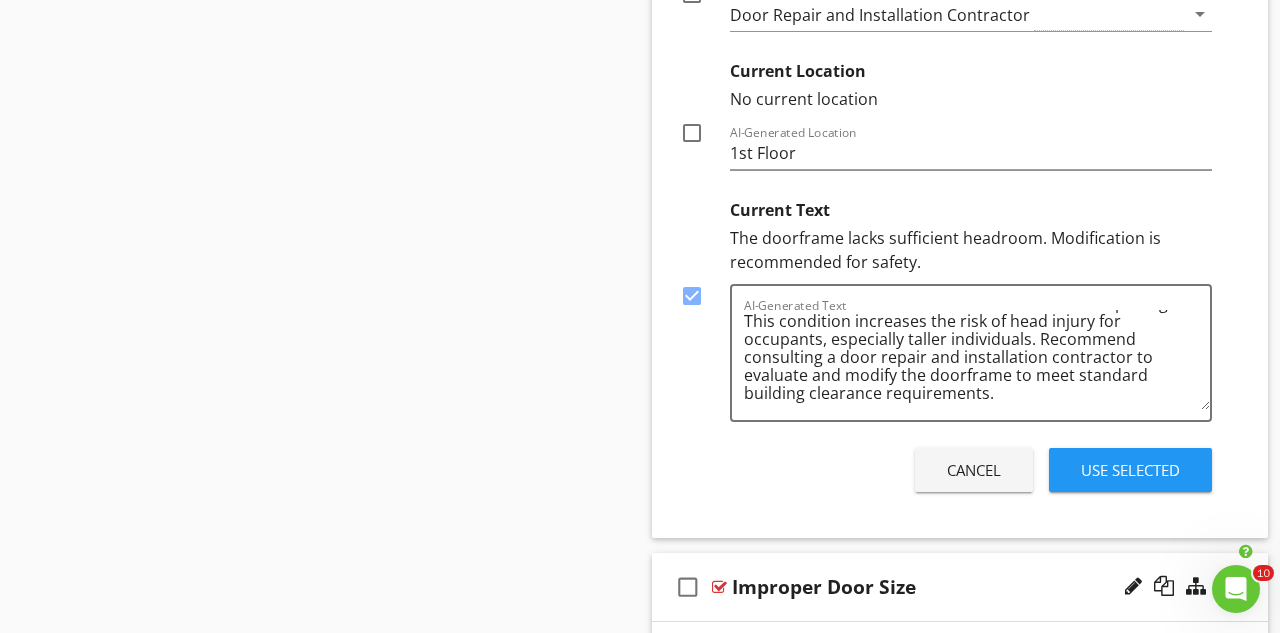 click on "Use Selected" at bounding box center [1130, 470] 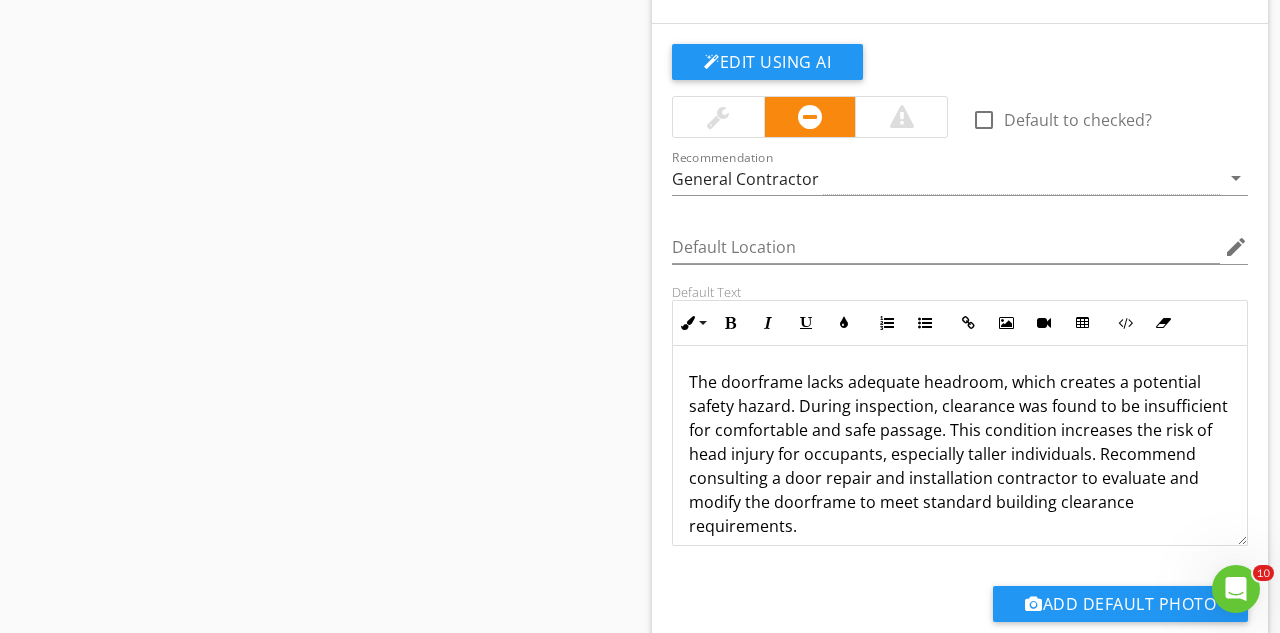 scroll, scrollTop: 3430, scrollLeft: 0, axis: vertical 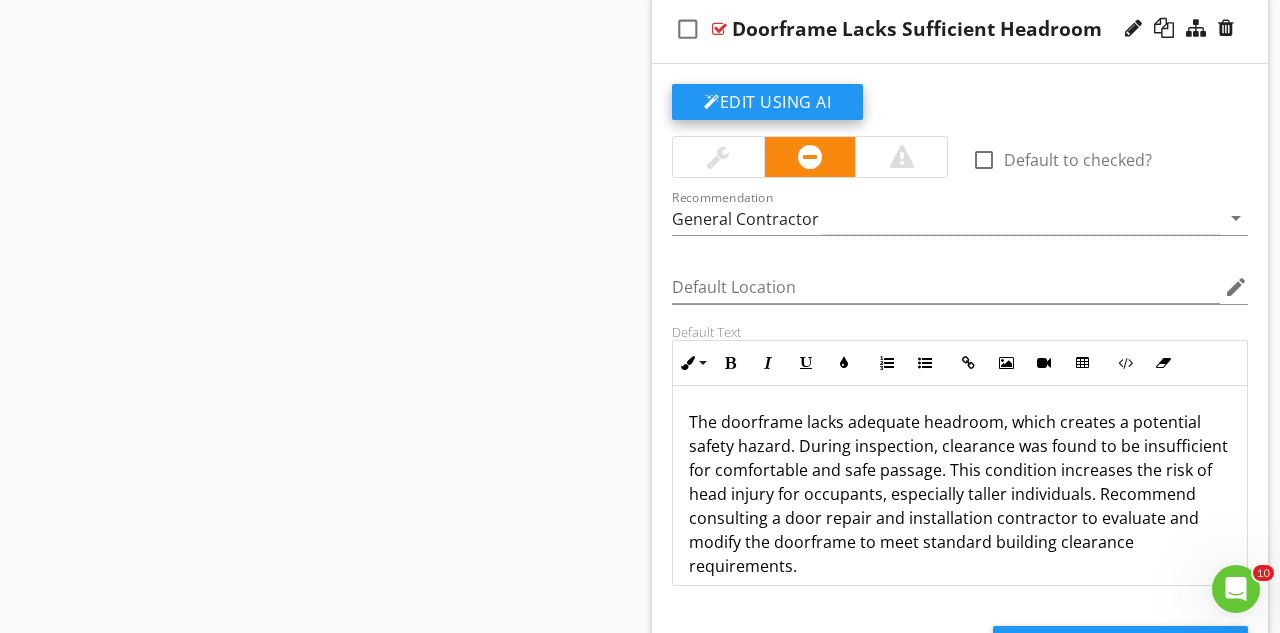 click on "Edit Using AI" at bounding box center [767, 102] 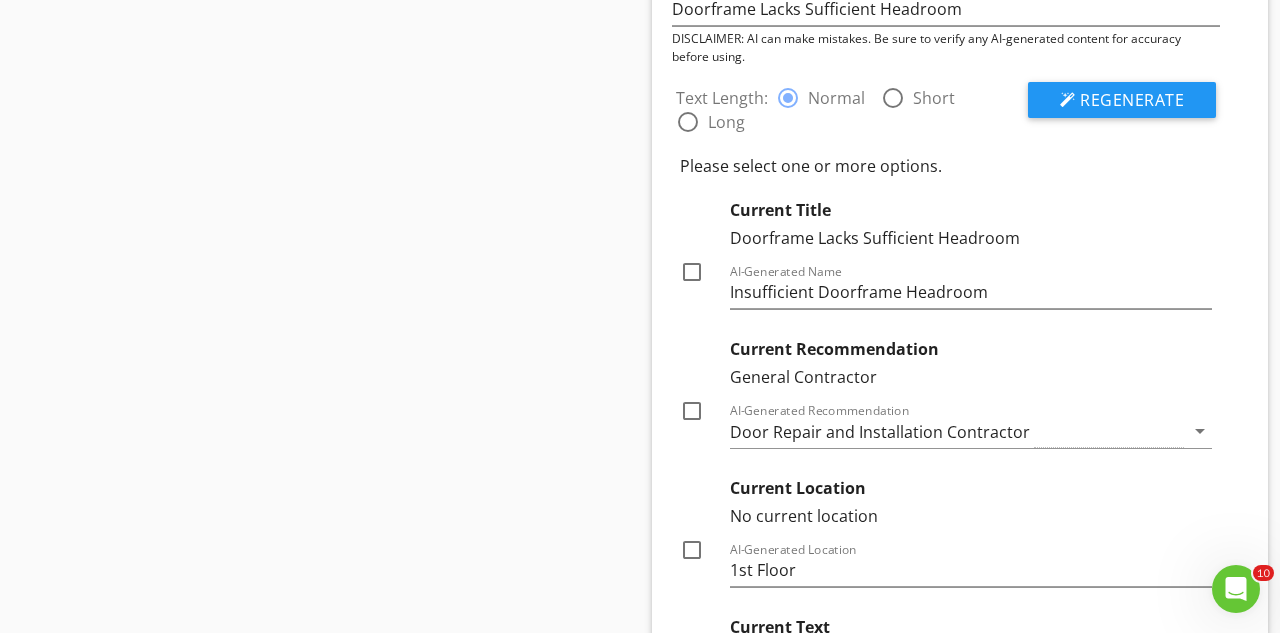 scroll, scrollTop: 3558, scrollLeft: 0, axis: vertical 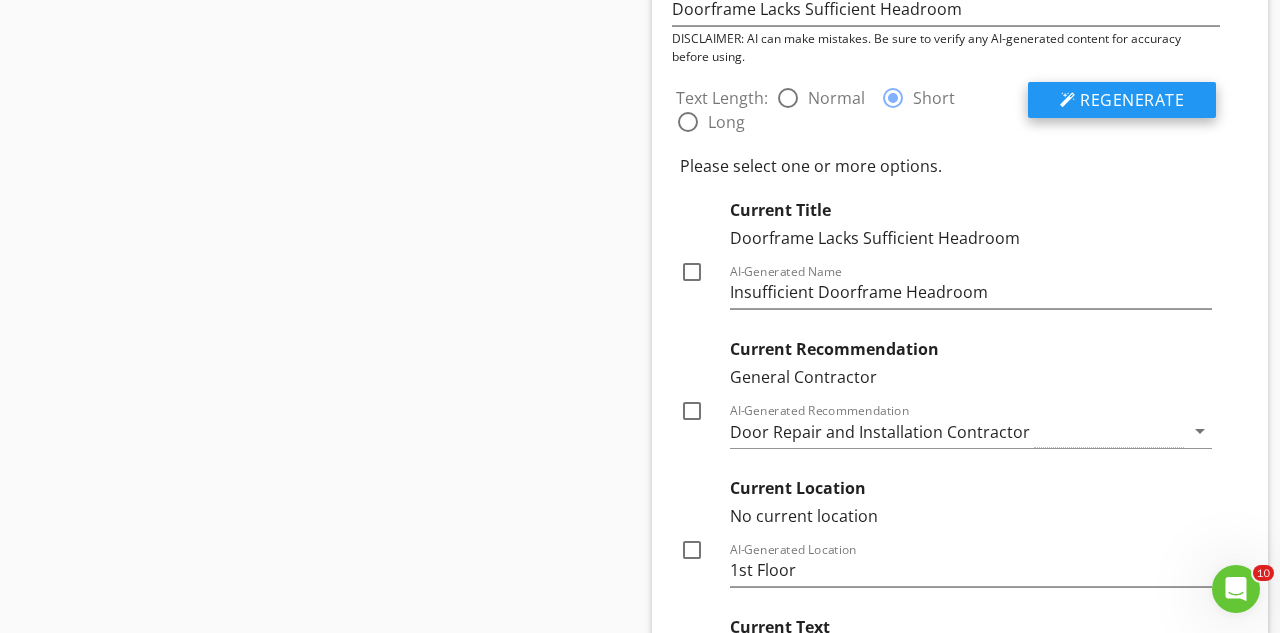 click on "Regenerate" at bounding box center (1132, 100) 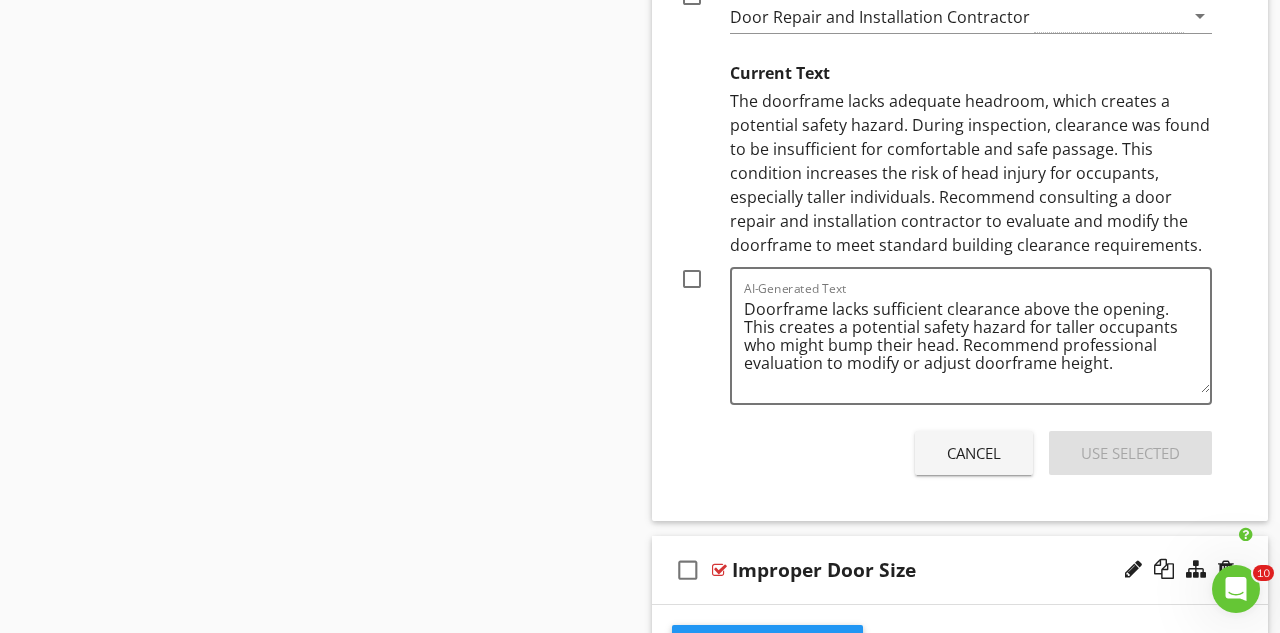 scroll, scrollTop: 3975, scrollLeft: 0, axis: vertical 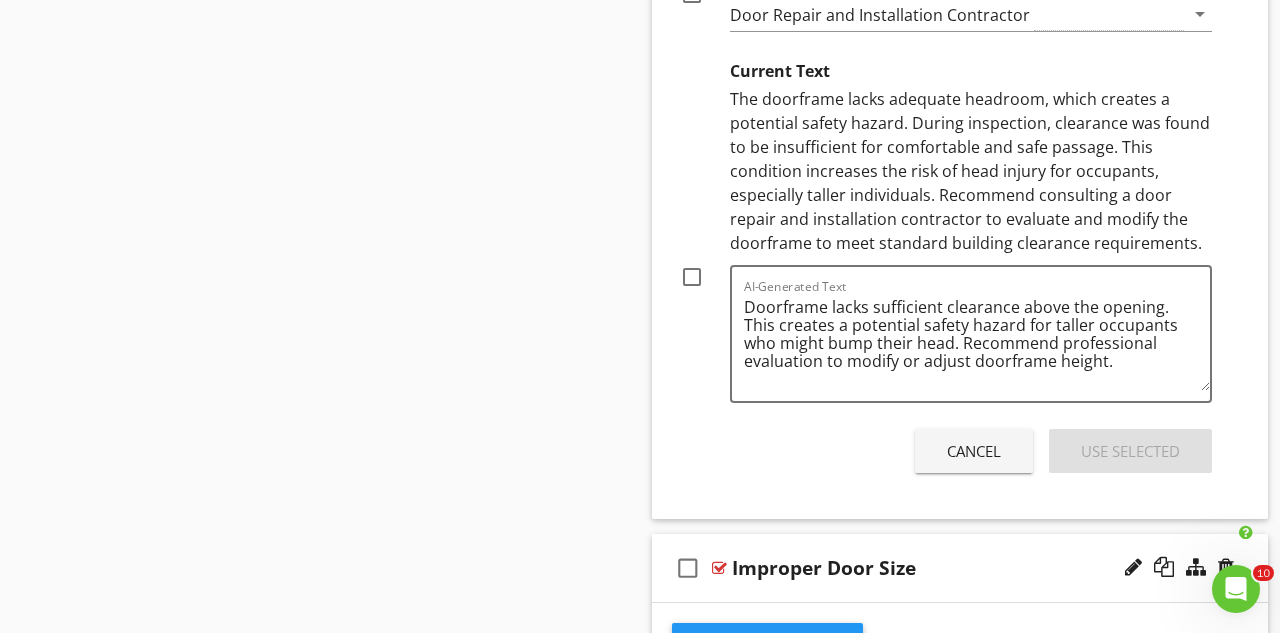 click at bounding box center [692, 277] 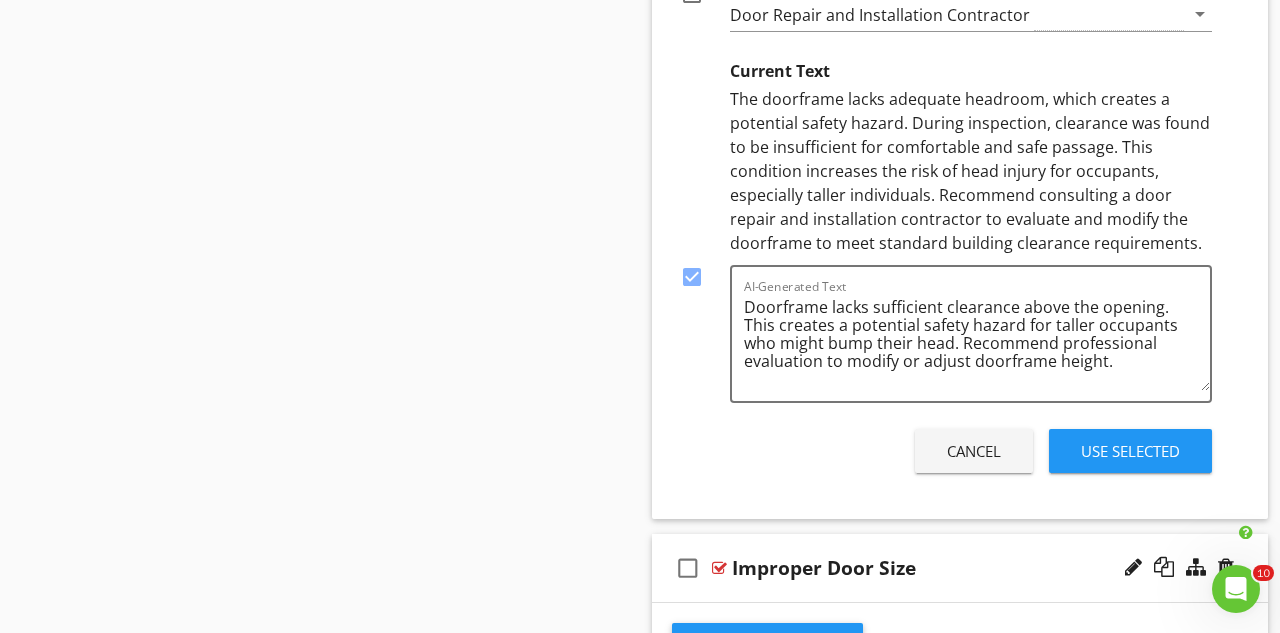 click on "Use Selected" at bounding box center (1130, 451) 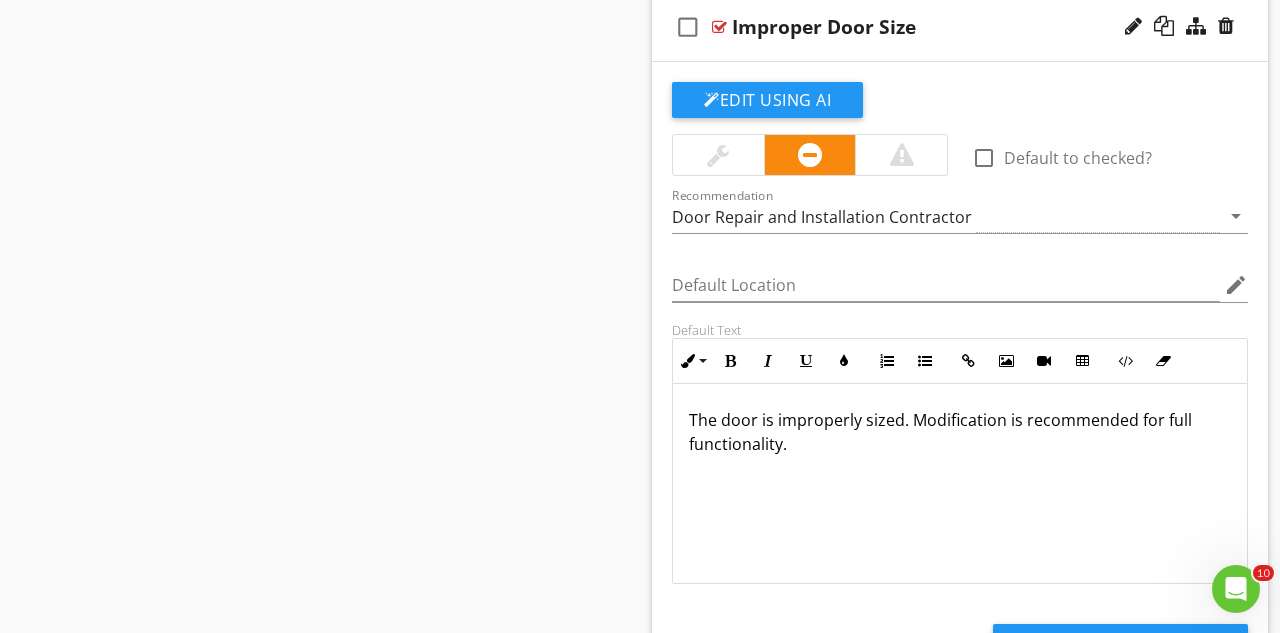 scroll, scrollTop: 4189, scrollLeft: 0, axis: vertical 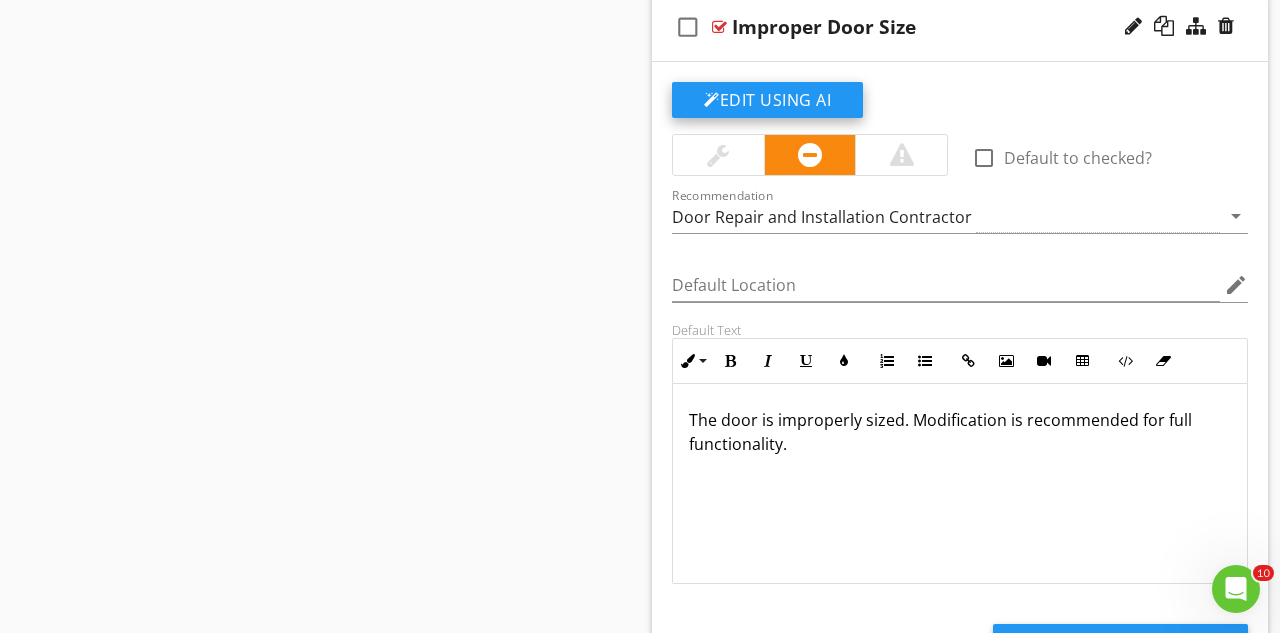 click on "Edit Using AI" at bounding box center [767, -657] 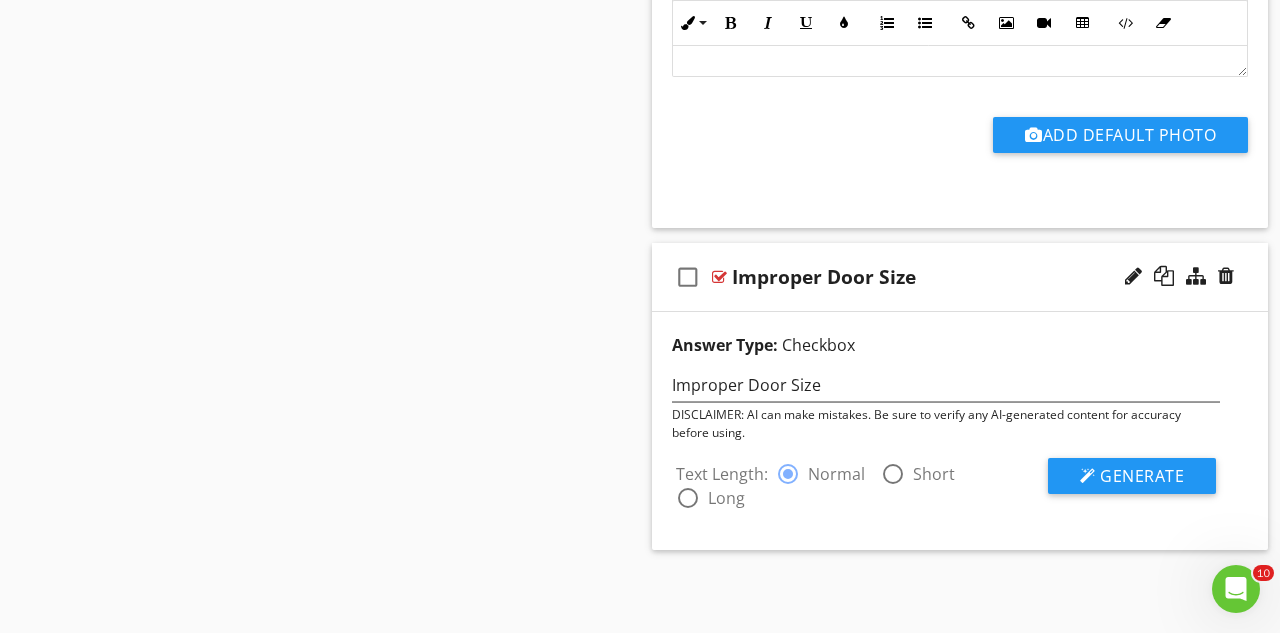 scroll, scrollTop: 3938, scrollLeft: 0, axis: vertical 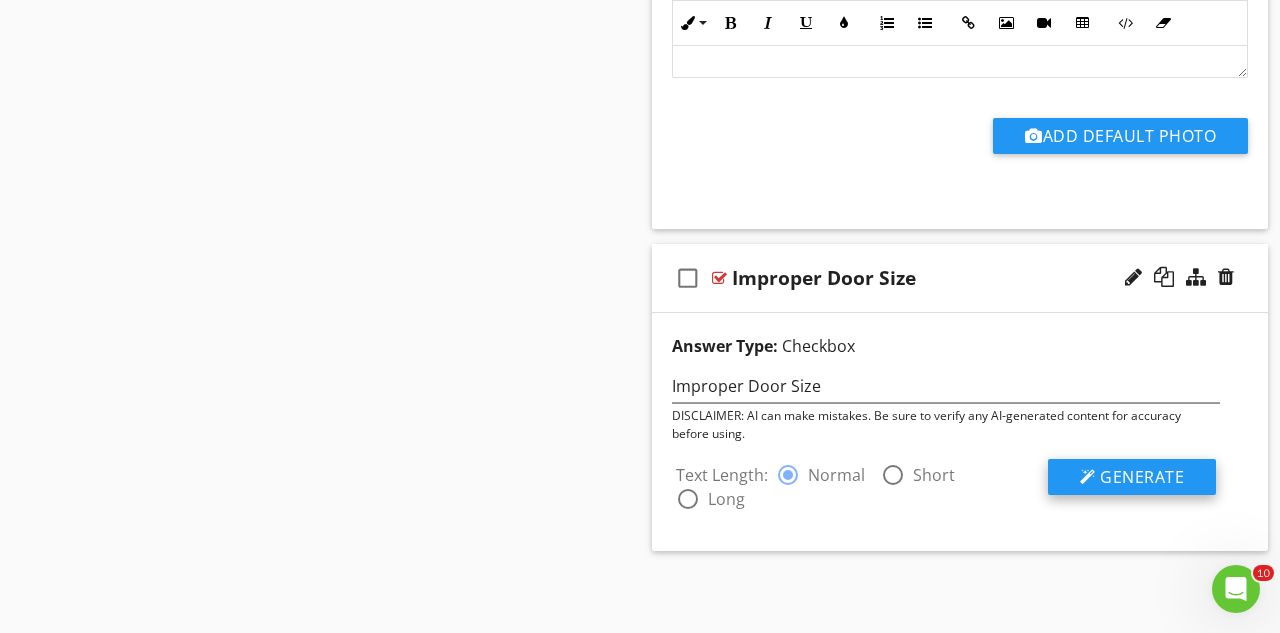 click on "Generate" at bounding box center (1142, 477) 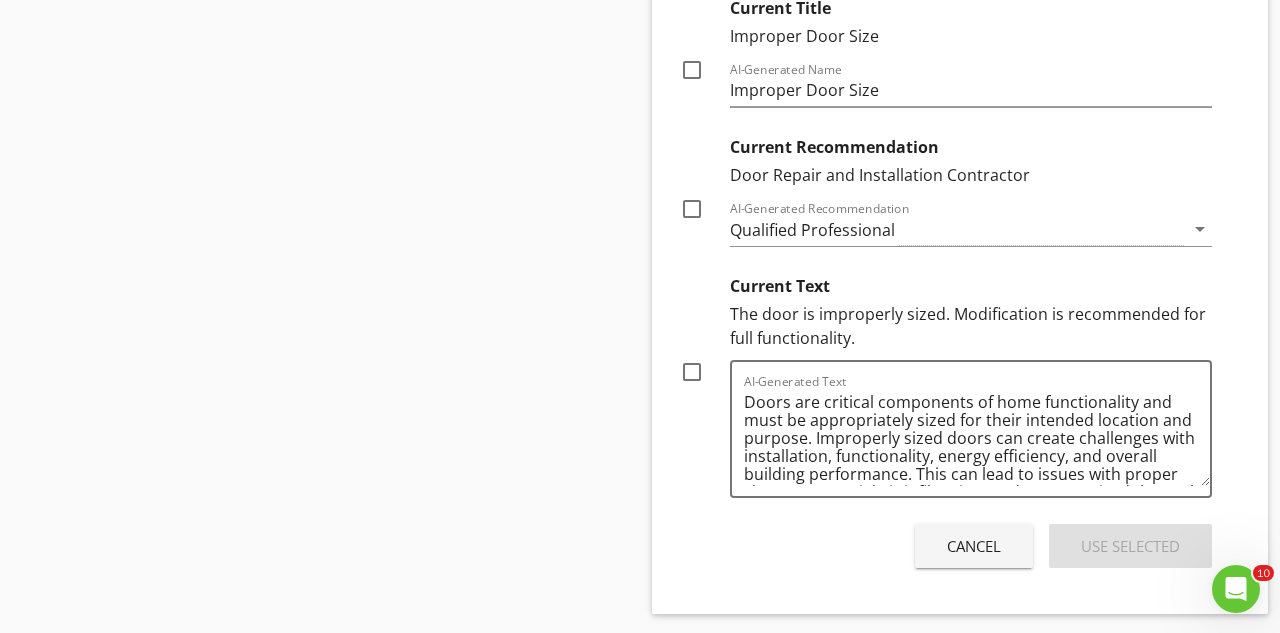 scroll, scrollTop: 4519, scrollLeft: 0, axis: vertical 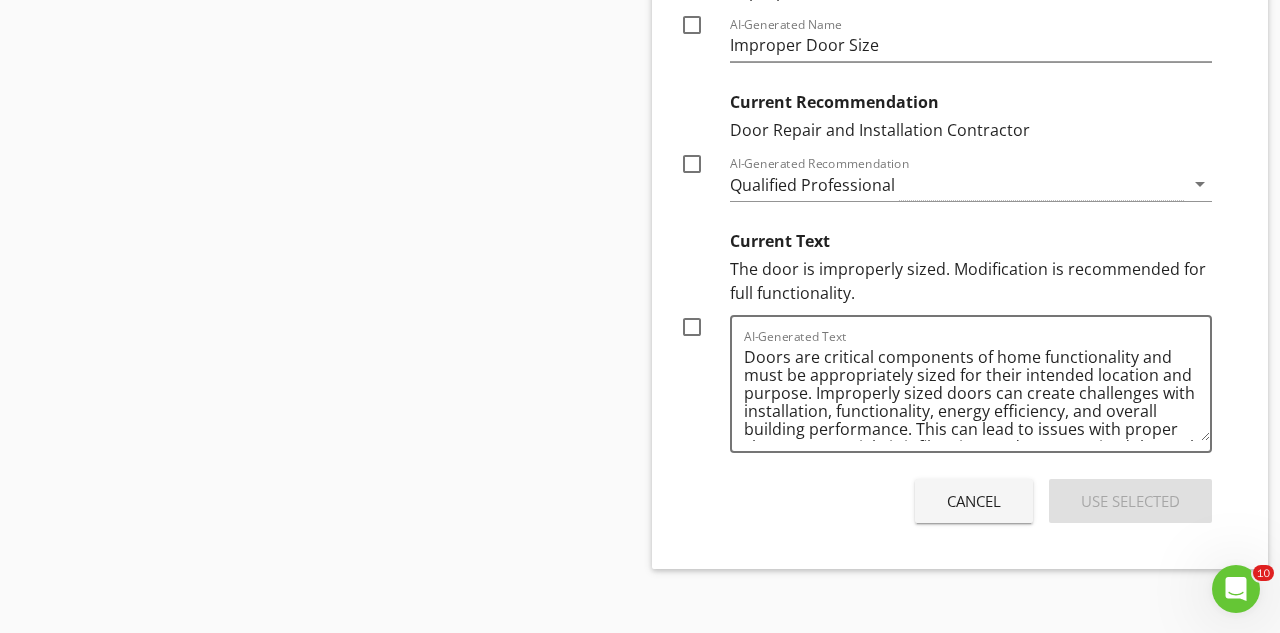 click at bounding box center [692, 327] 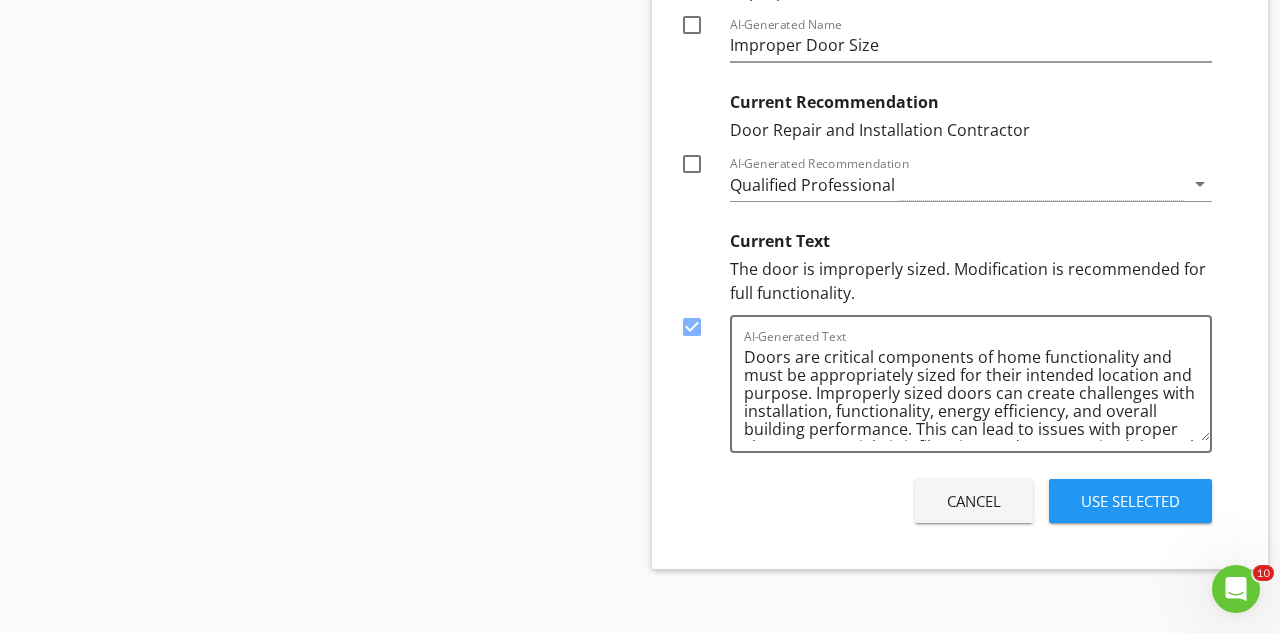 click on "Use Selected" at bounding box center (1130, 501) 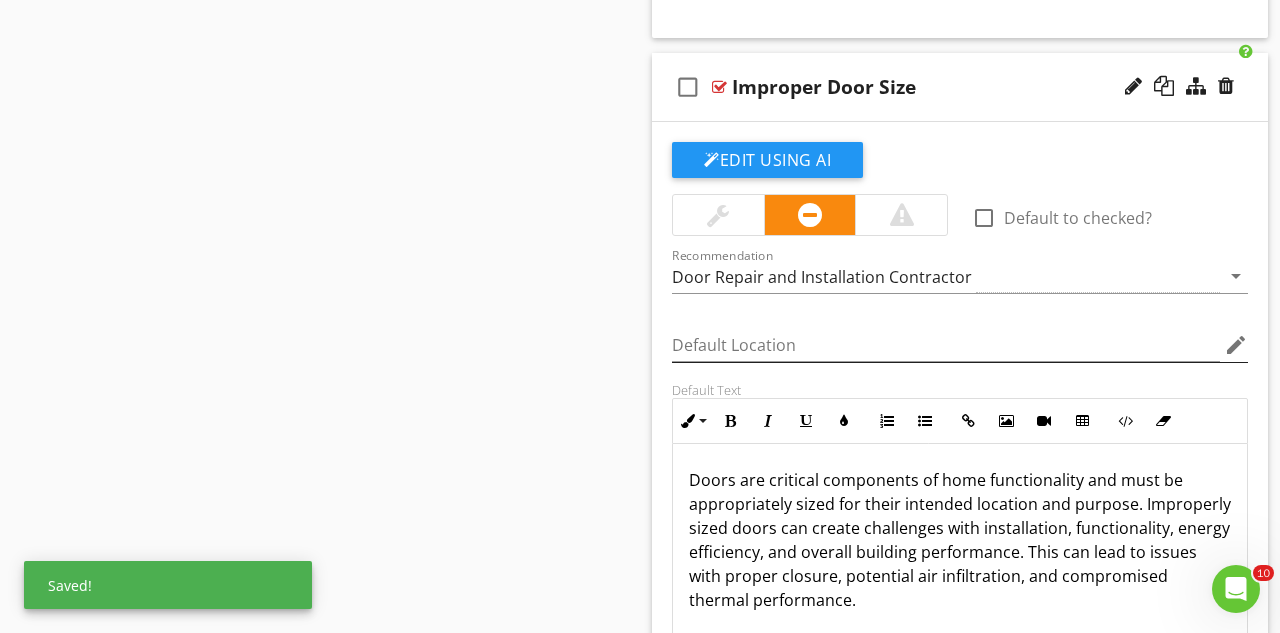 scroll, scrollTop: 4167, scrollLeft: 0, axis: vertical 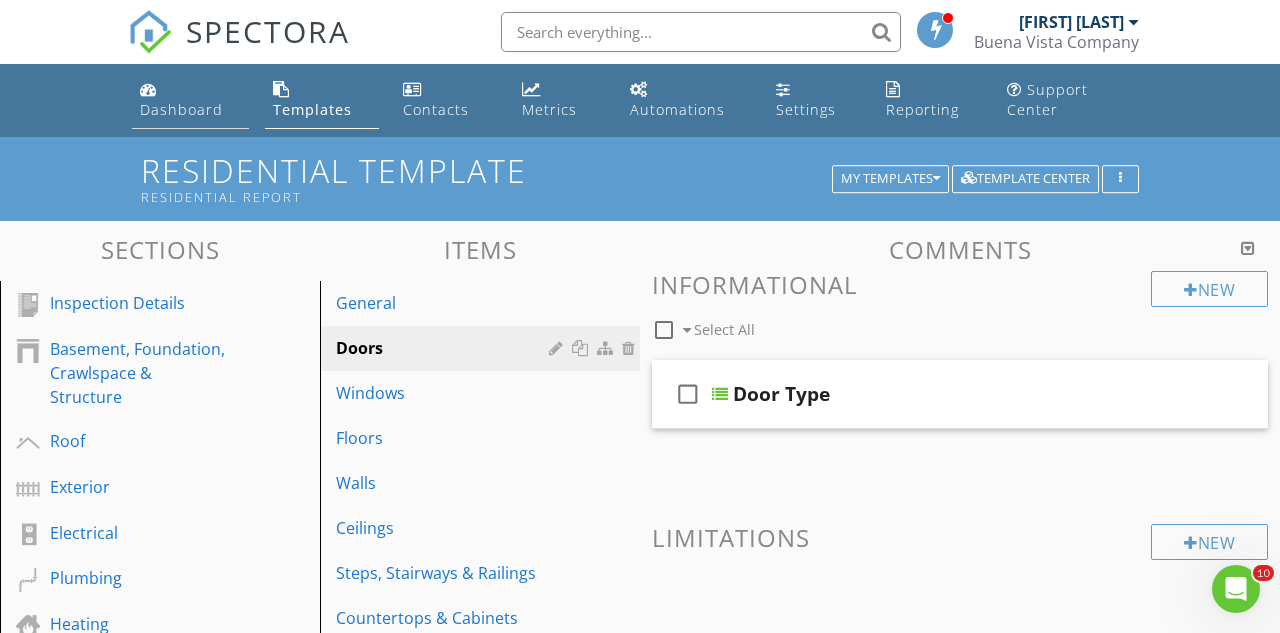 click on "Dashboard" at bounding box center (181, 109) 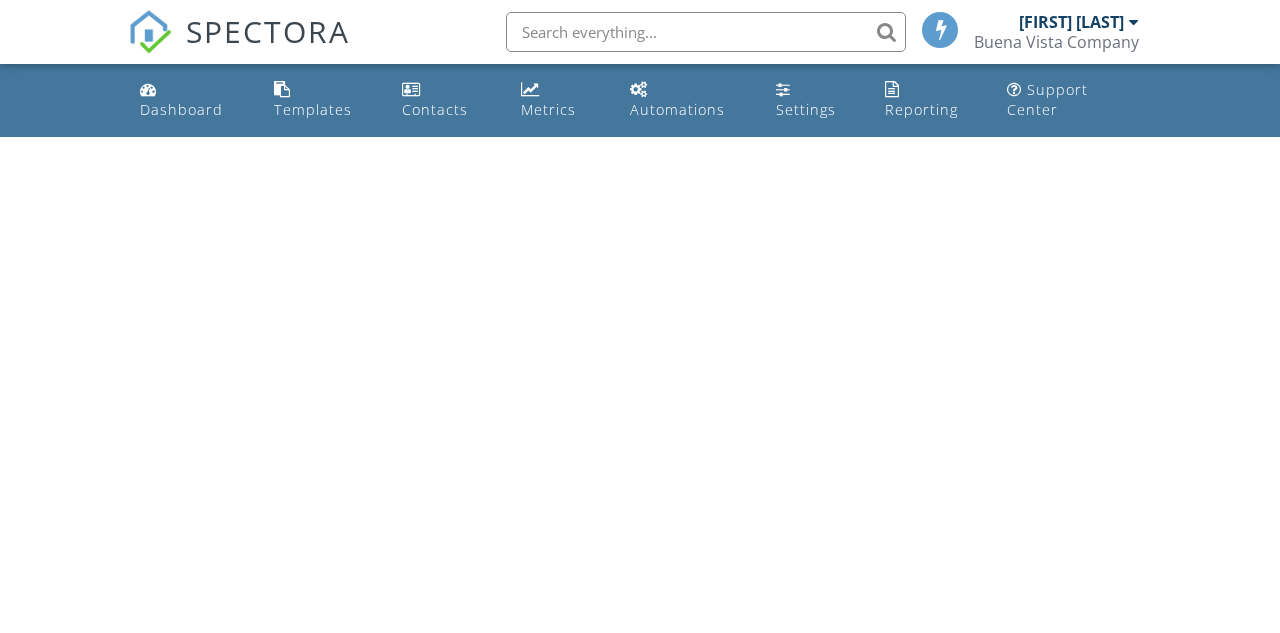 scroll, scrollTop: 0, scrollLeft: 0, axis: both 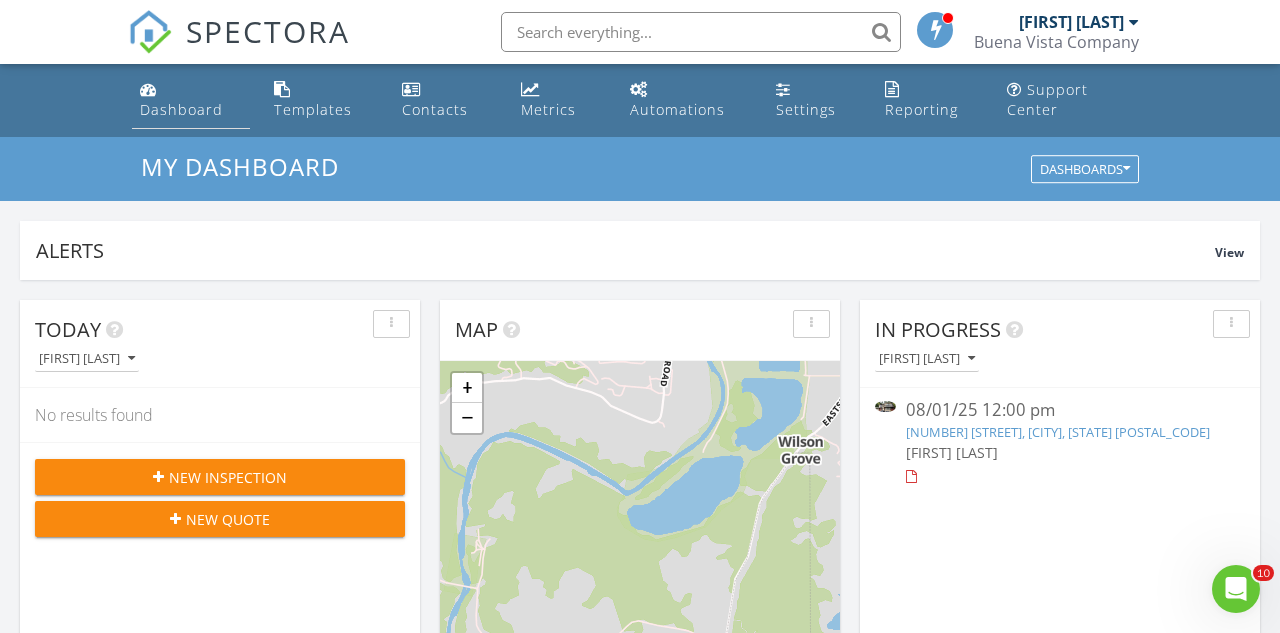 click on "Dashboard" at bounding box center (181, 109) 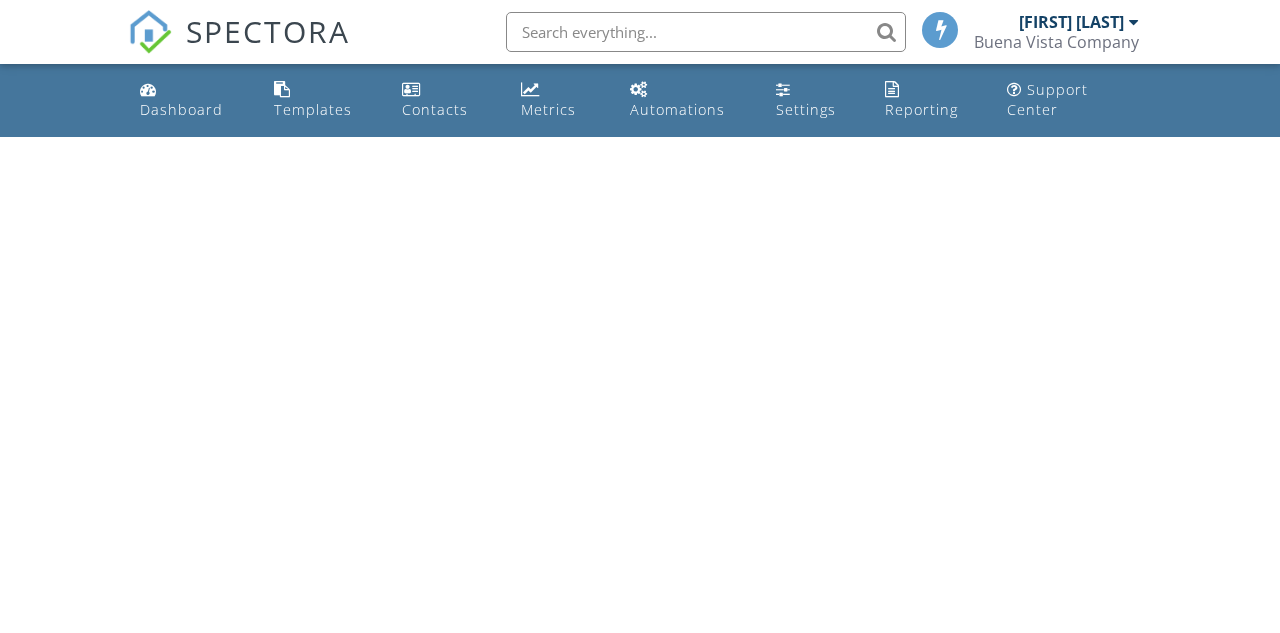scroll, scrollTop: 0, scrollLeft: 0, axis: both 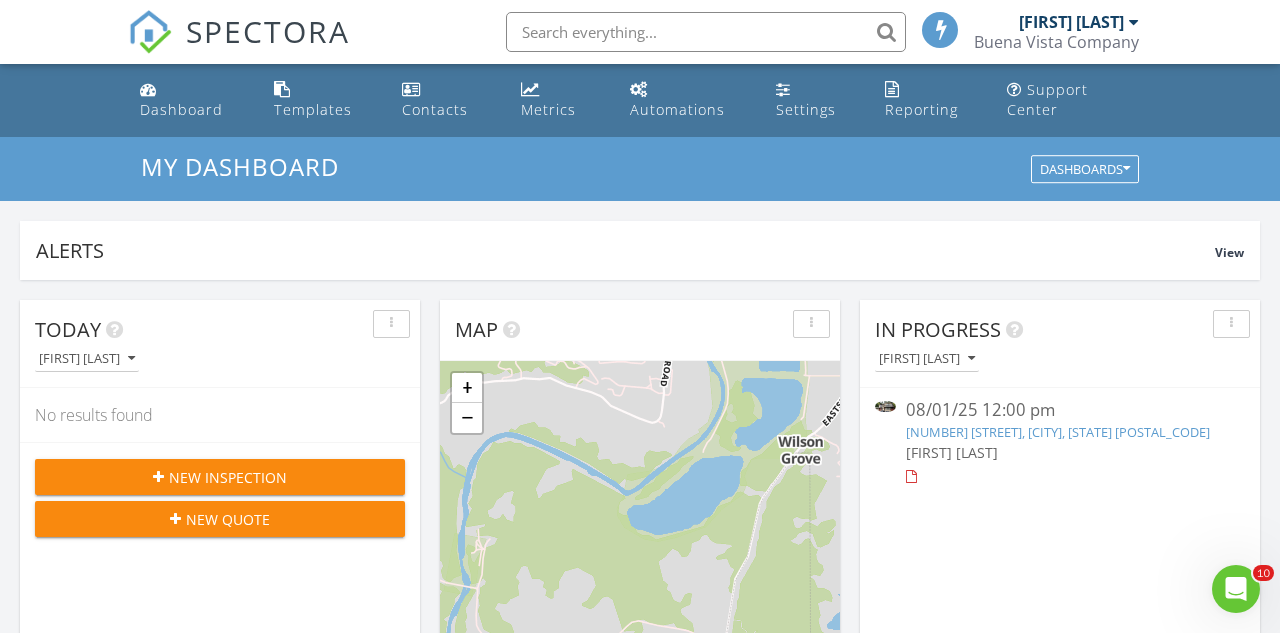click on "352 Shoreline Hwy, Mill Valley, CA 94941" at bounding box center [1058, 432] 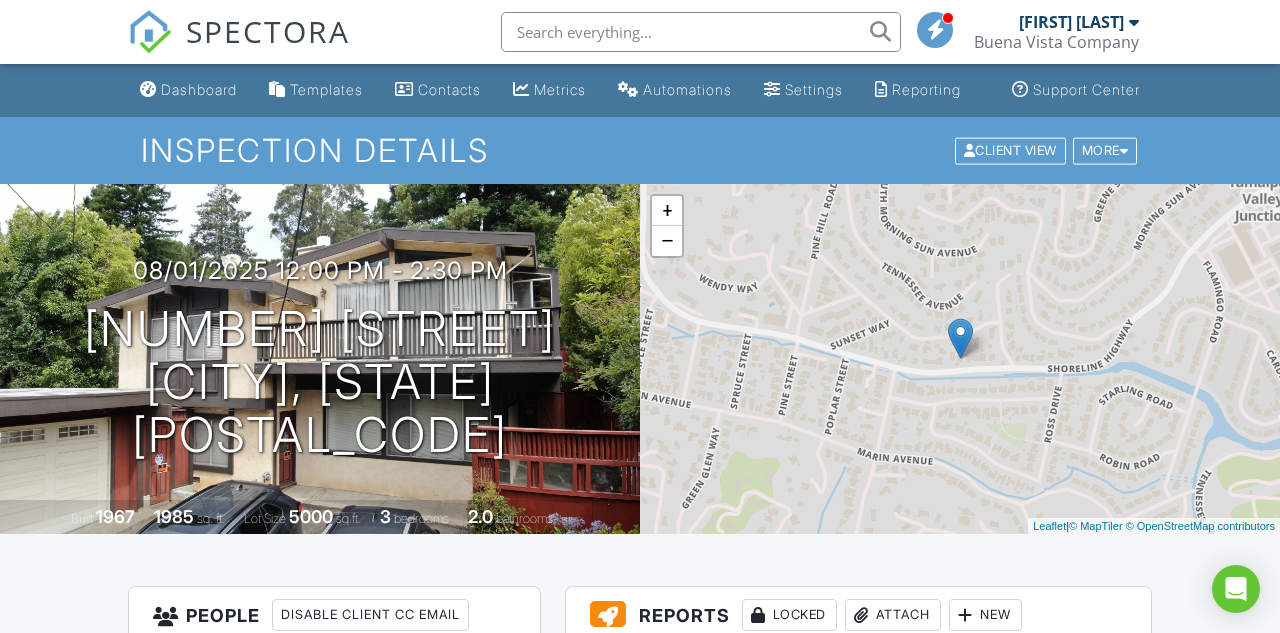 scroll, scrollTop: 0, scrollLeft: 0, axis: both 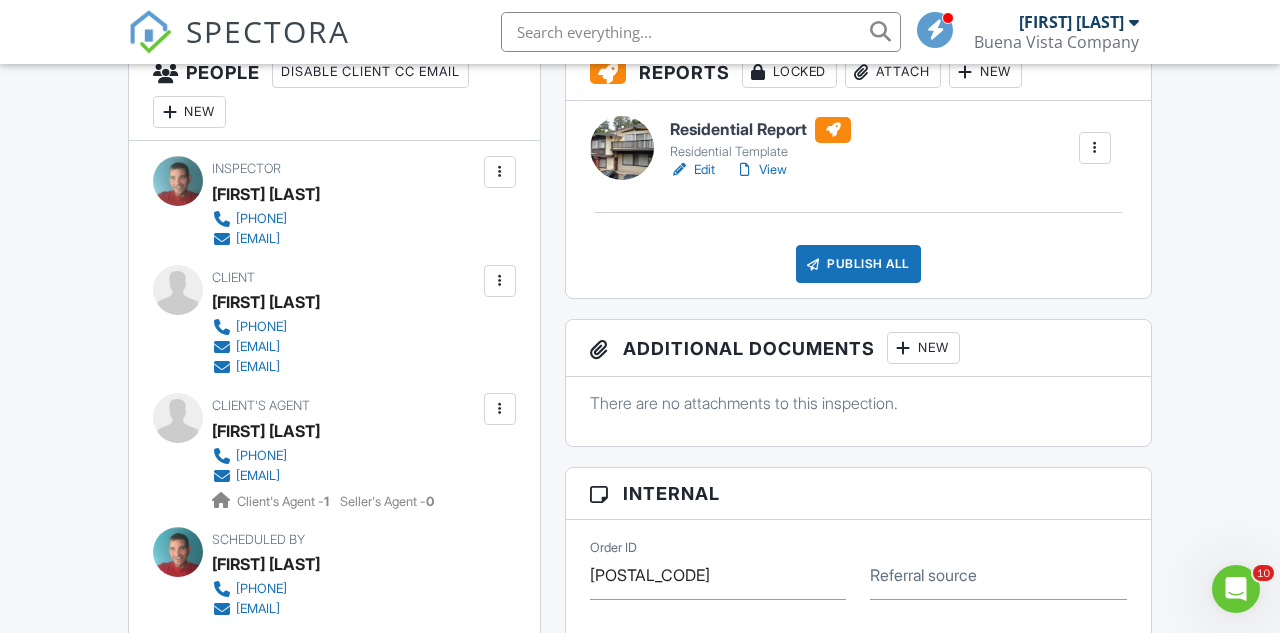click at bounding box center [500, 281] 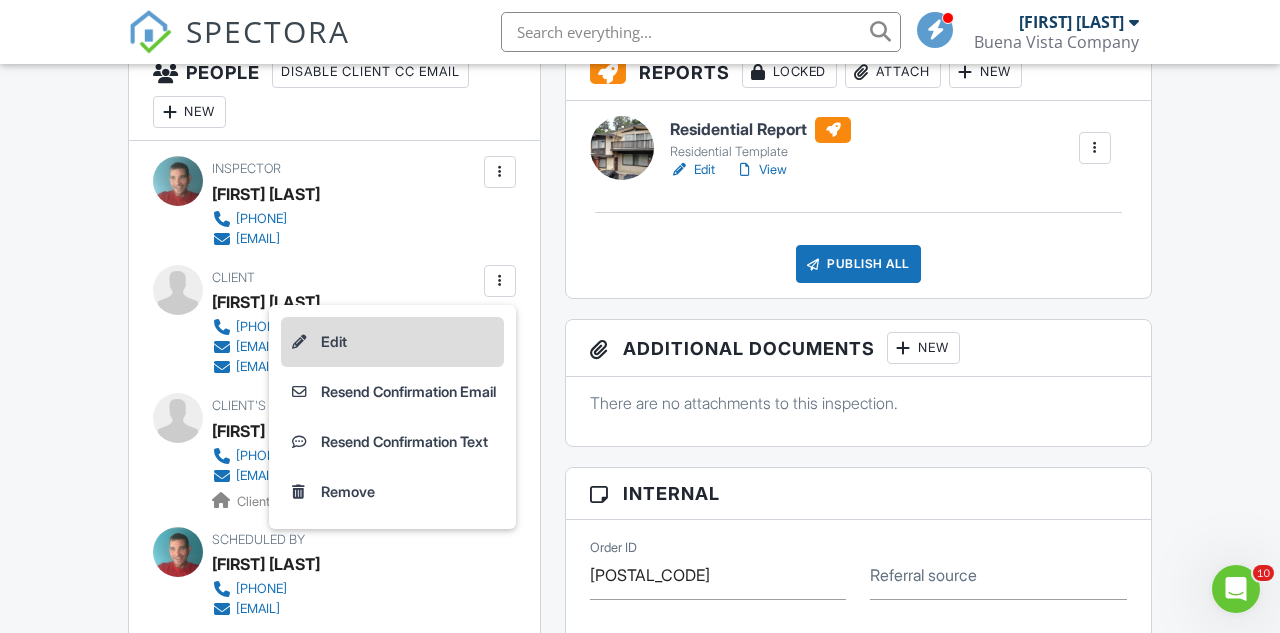 click on "Edit" at bounding box center (392, 342) 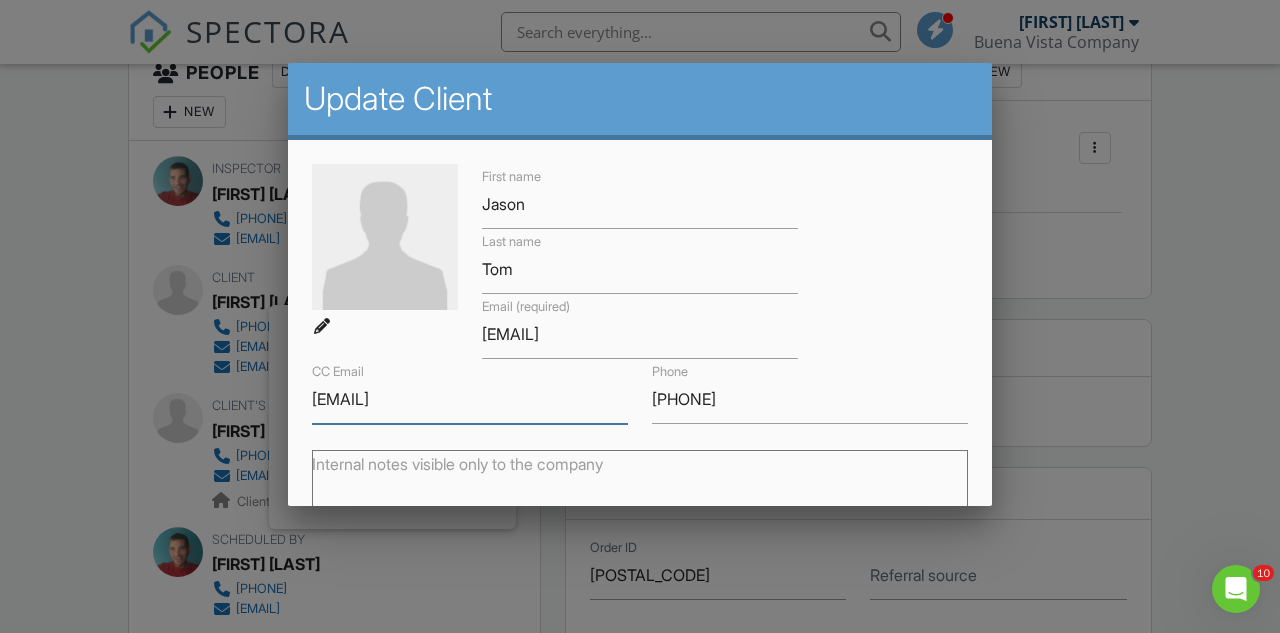 click on "marla.moresivaldes@sothebys.realty" at bounding box center [470, 399] 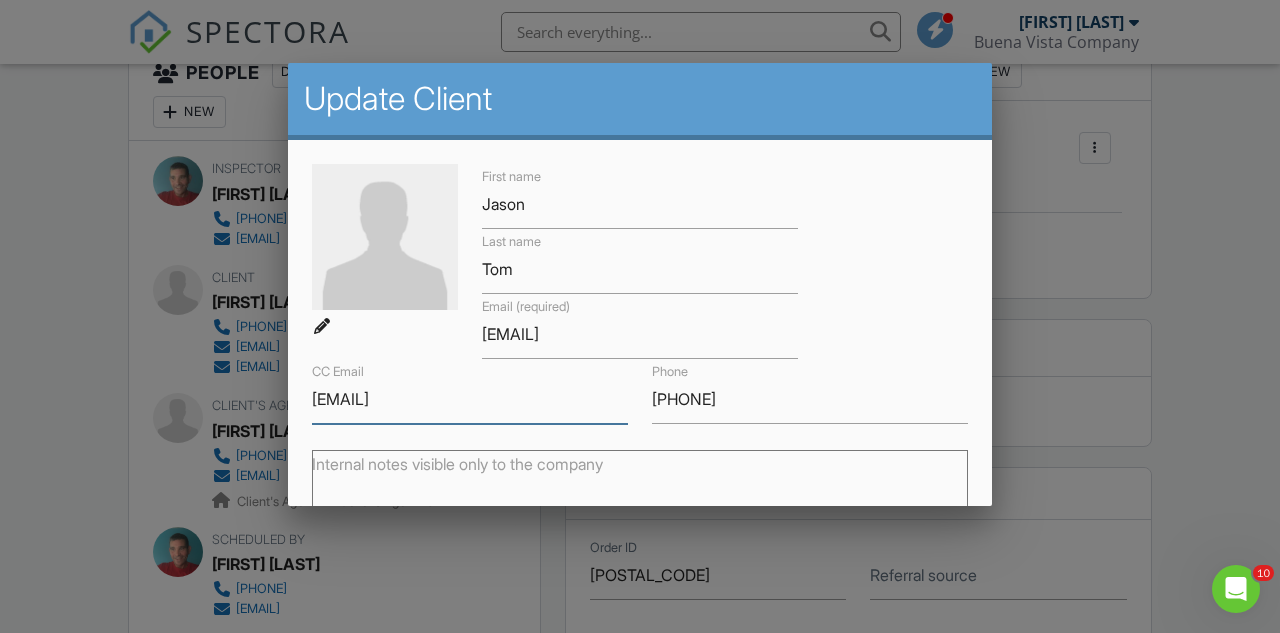 click on "marla.moresivaldes@sothebys.realty" at bounding box center [470, 399] 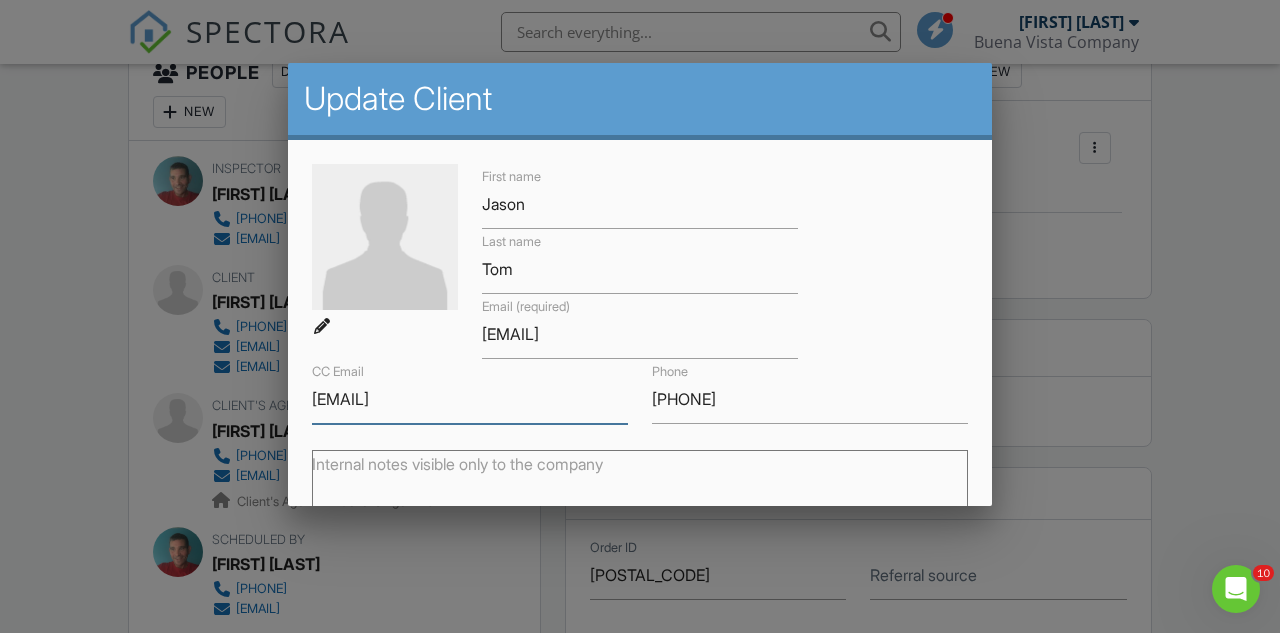 click on "marla.moresivaldes@sothebys.realty" at bounding box center [470, 399] 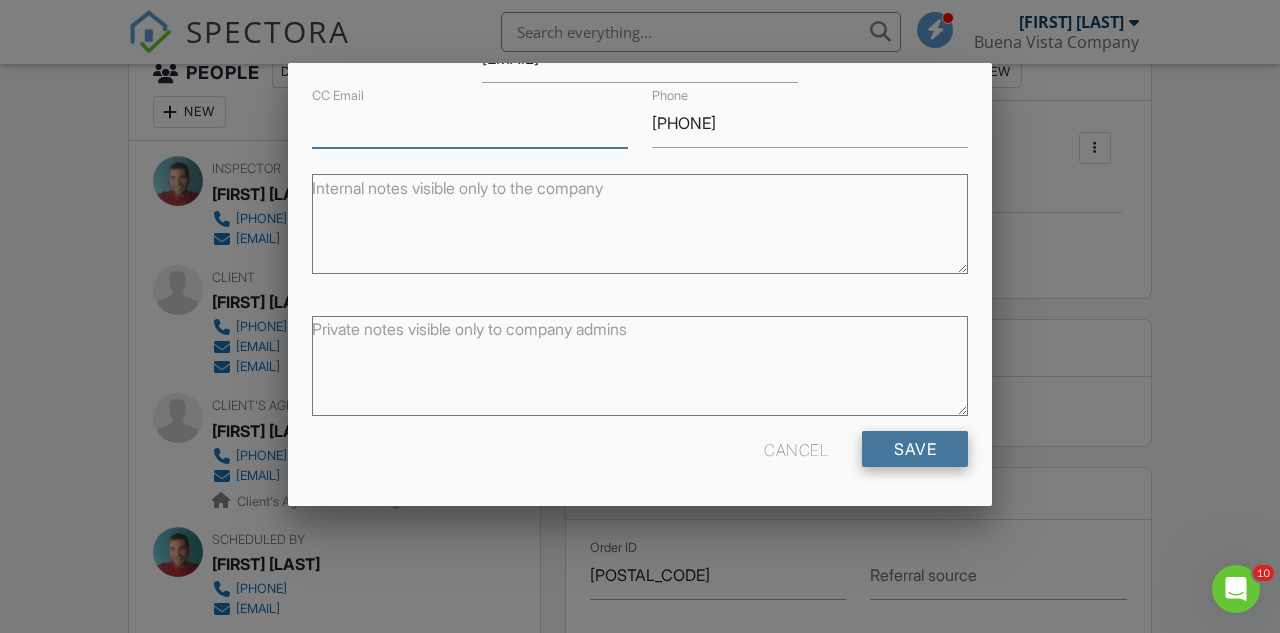 scroll, scrollTop: 275, scrollLeft: 0, axis: vertical 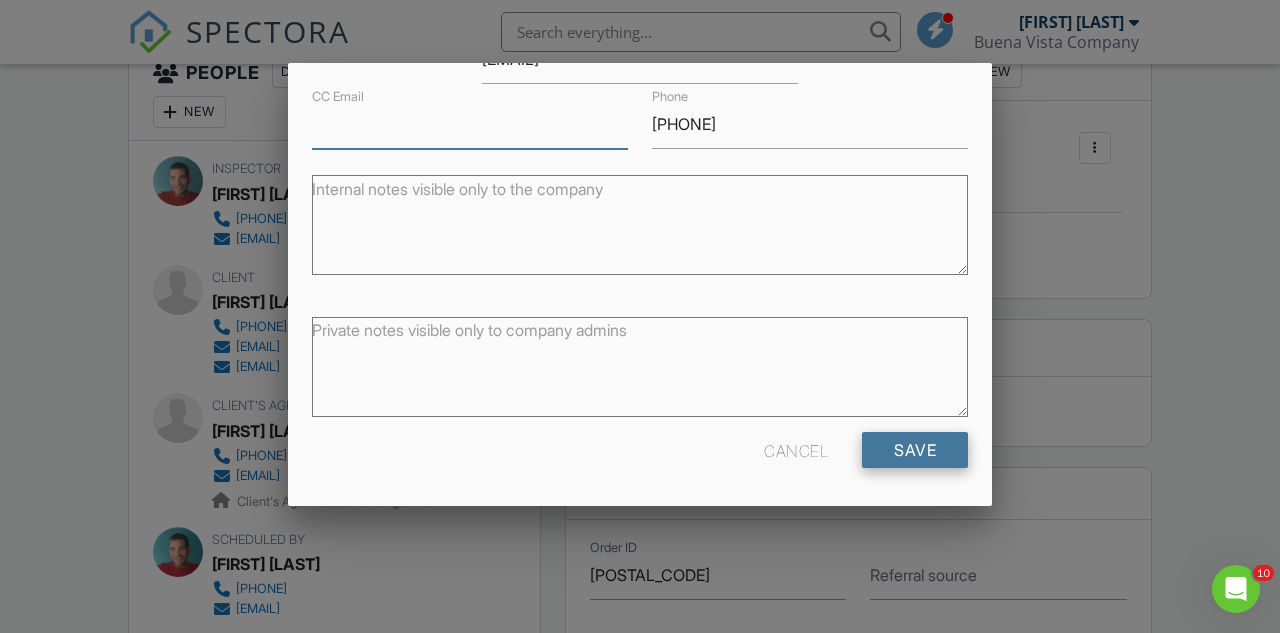 type 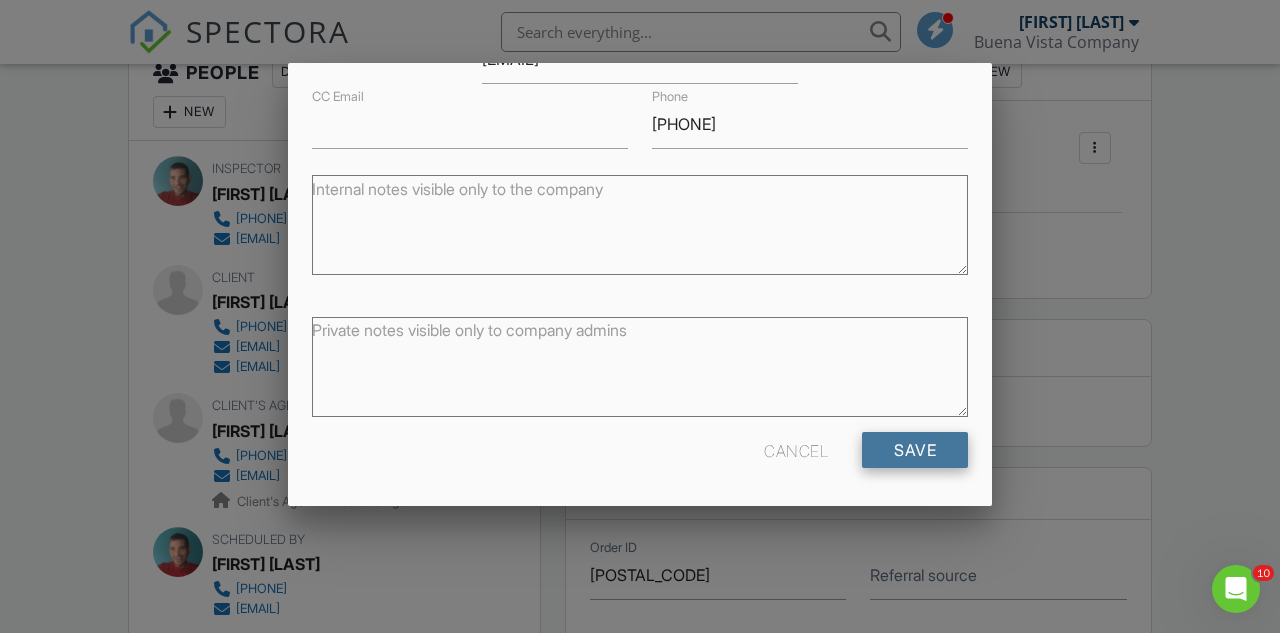 click on "Save" at bounding box center [915, 450] 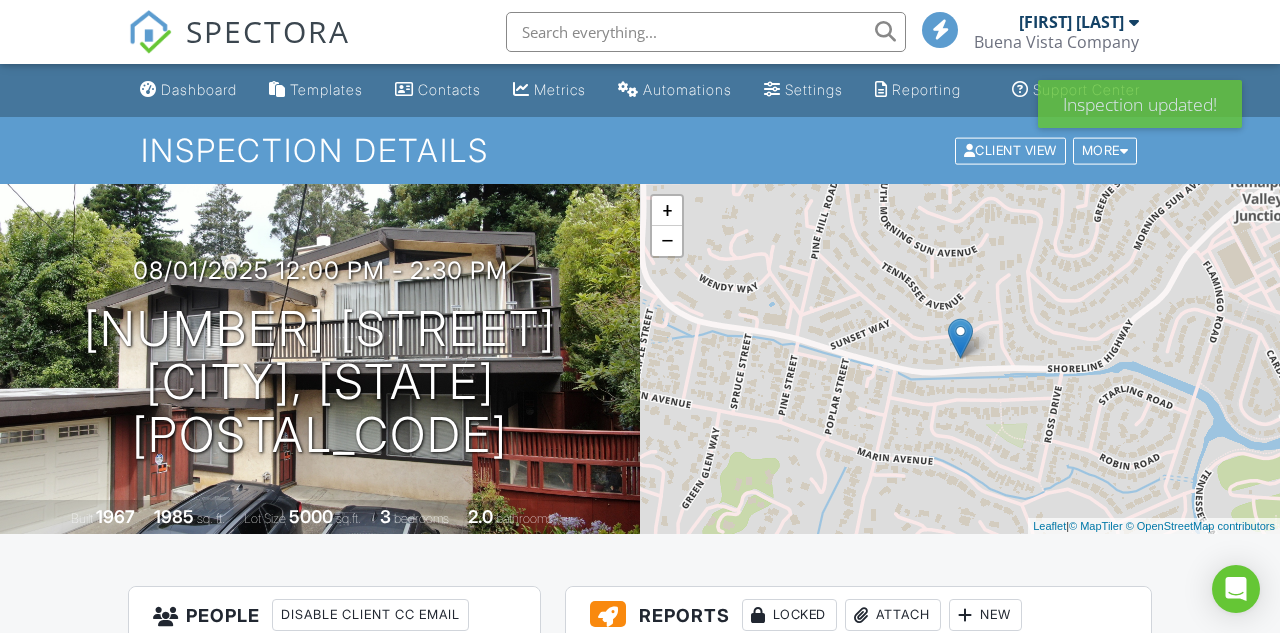 scroll, scrollTop: 0, scrollLeft: 0, axis: both 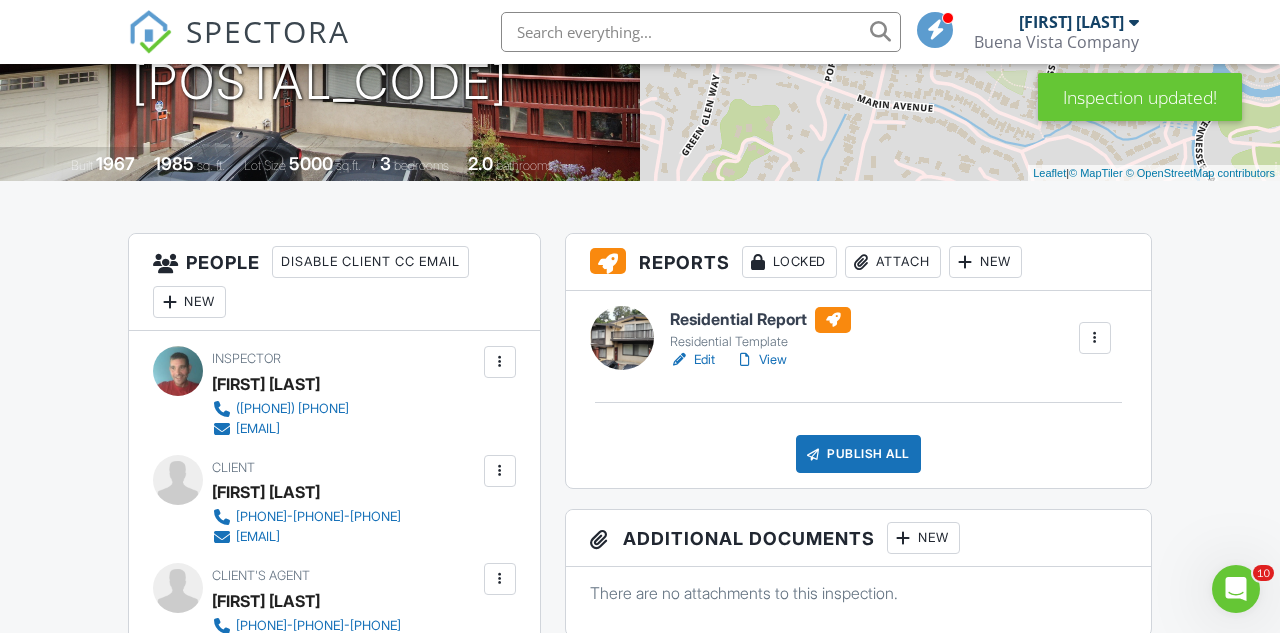 click on "View" at bounding box center (761, 360) 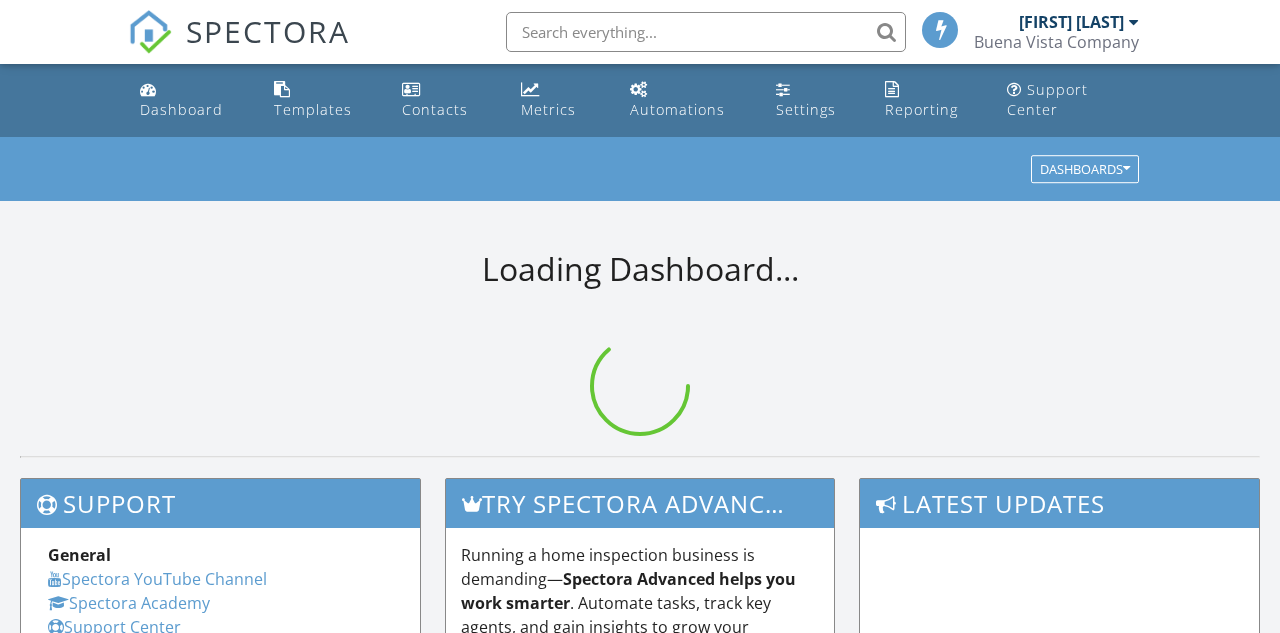 scroll, scrollTop: 0, scrollLeft: 0, axis: both 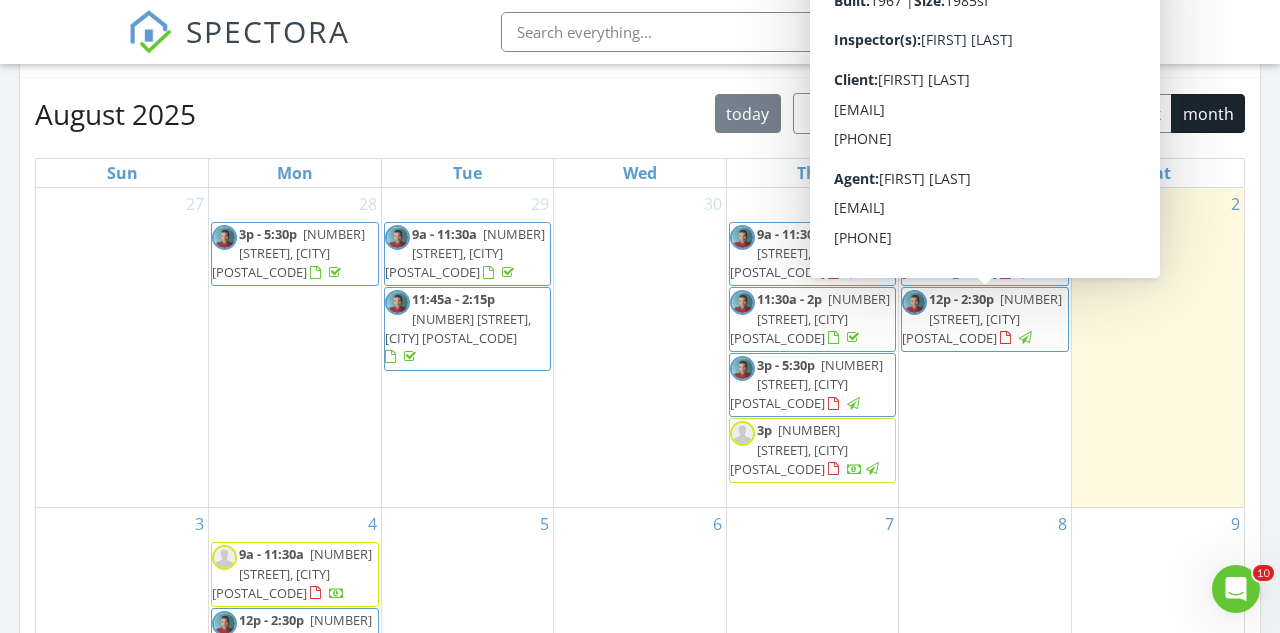 click on "[NUMBER] [STREET], [CITY] [POSTAL_CODE]" at bounding box center (982, 318) 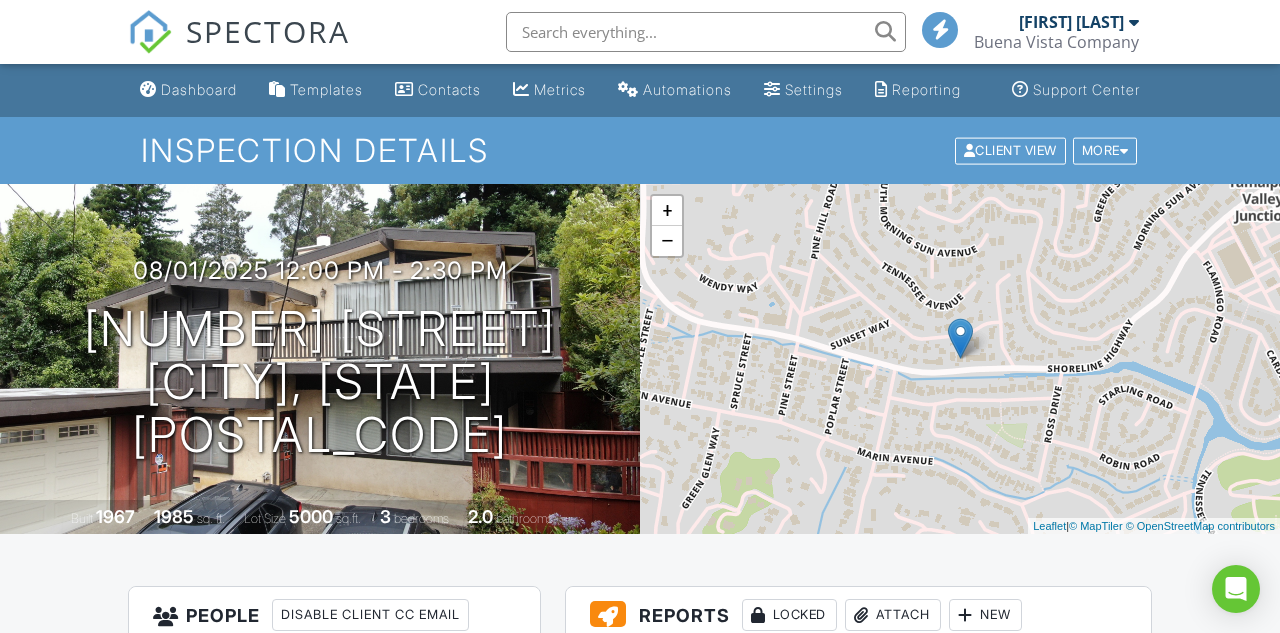 scroll, scrollTop: 0, scrollLeft: 0, axis: both 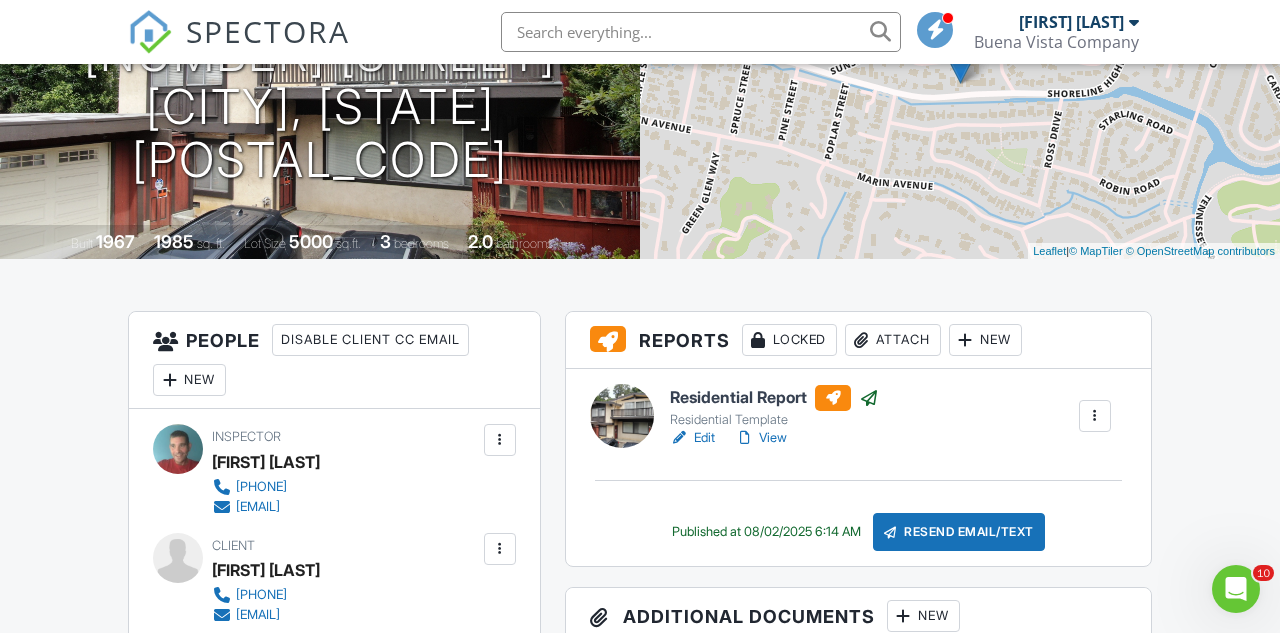 click on "View" at bounding box center (761, 438) 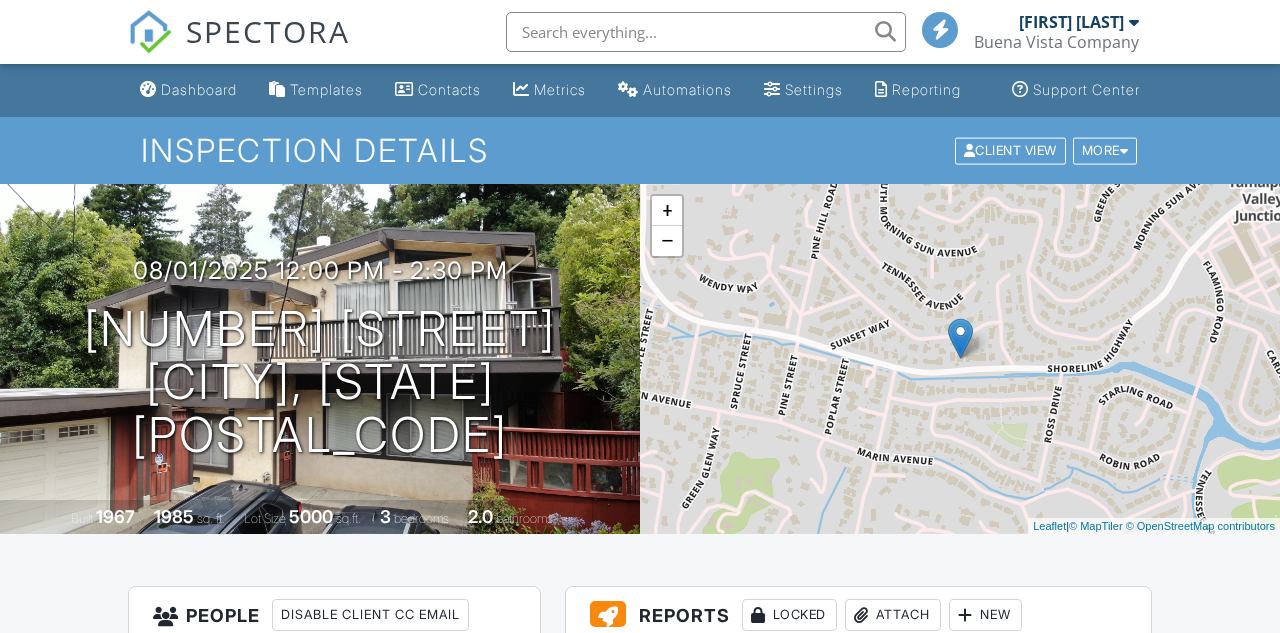 scroll, scrollTop: -22, scrollLeft: 0, axis: vertical 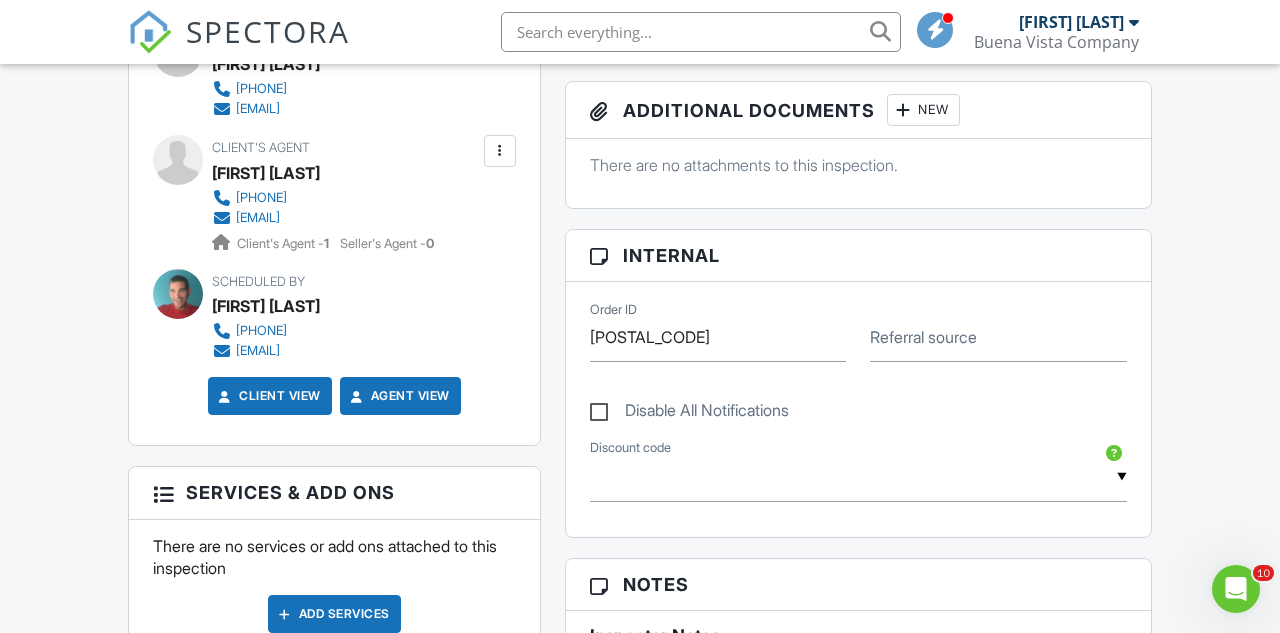 click at bounding box center [500, 151] 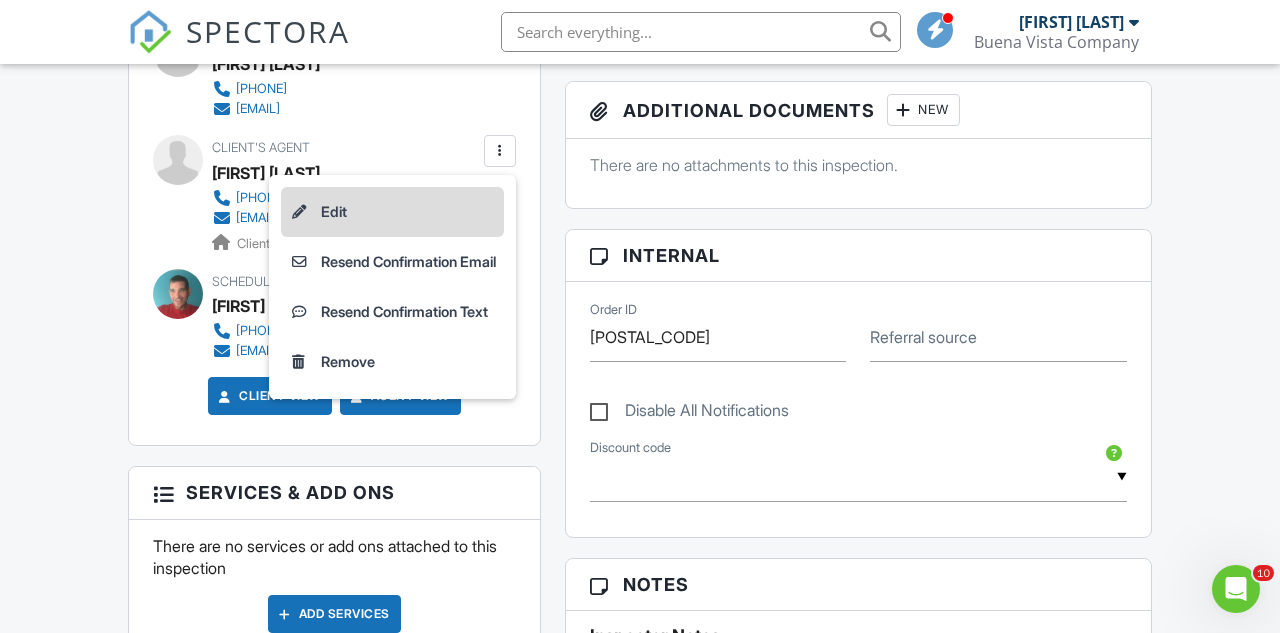 click on "Edit" at bounding box center [392, 212] 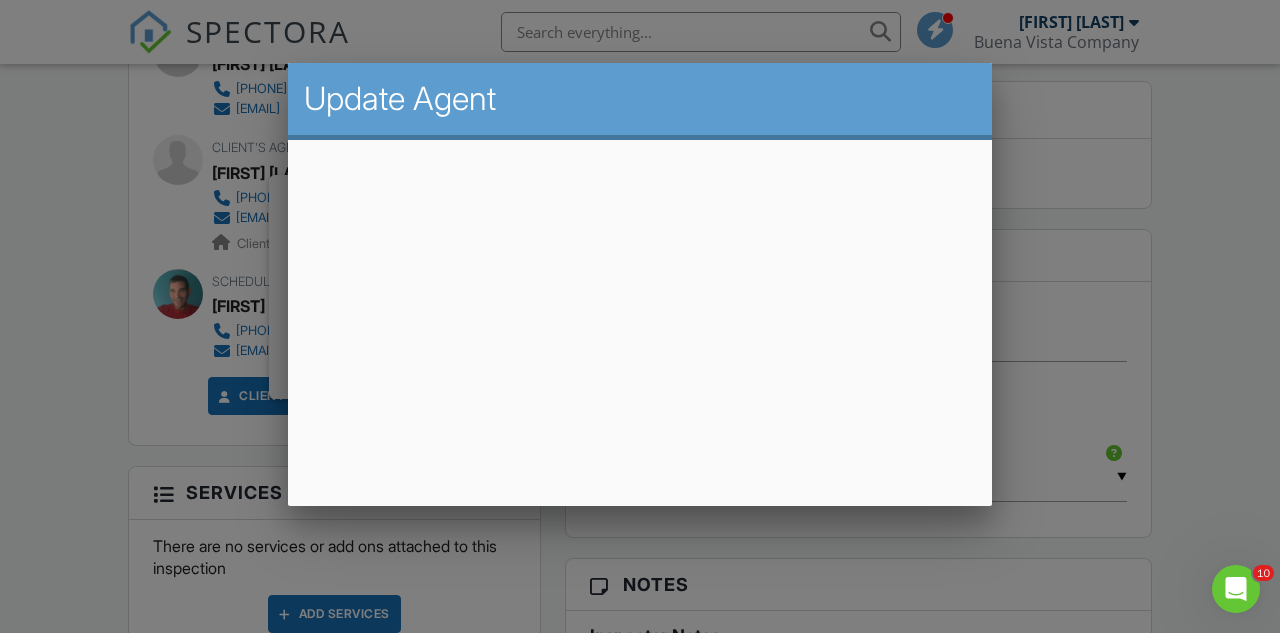 scroll, scrollTop: 12, scrollLeft: 0, axis: vertical 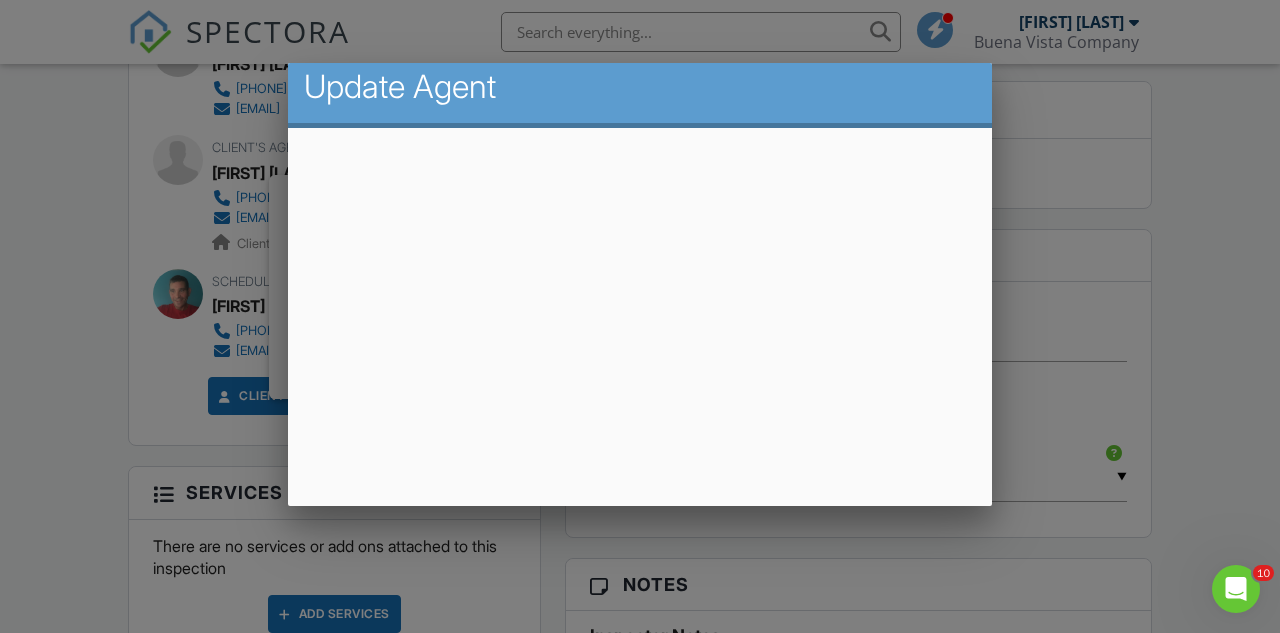 click at bounding box center [640, 295] 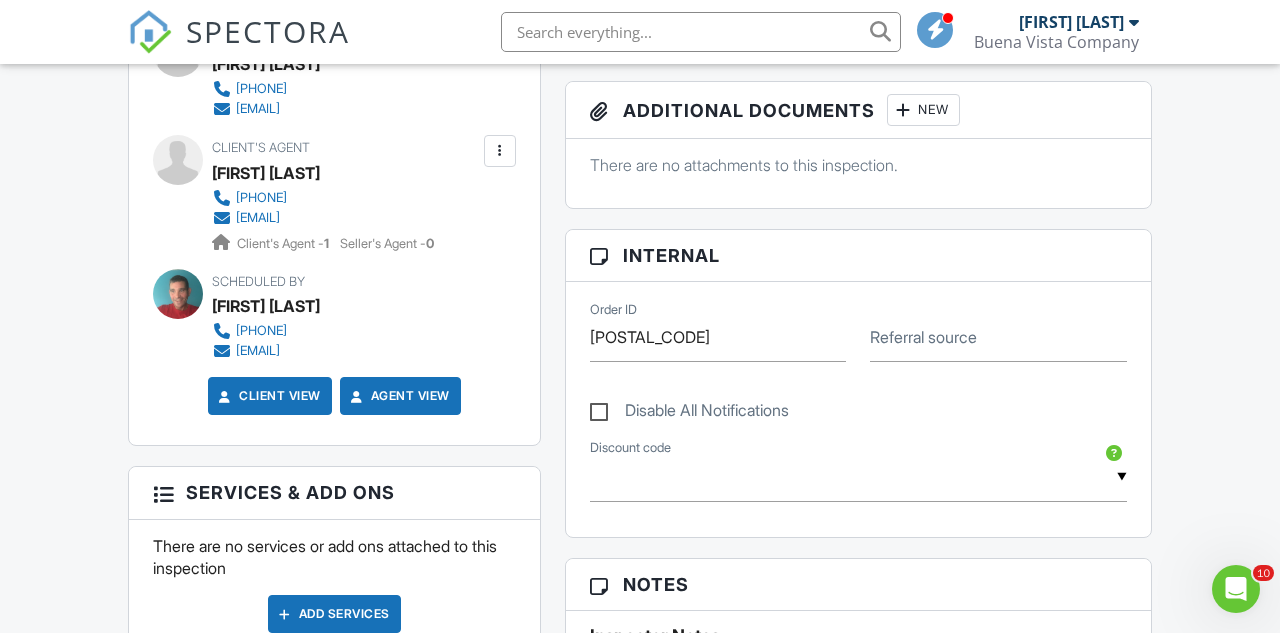 scroll, scrollTop: 735, scrollLeft: 0, axis: vertical 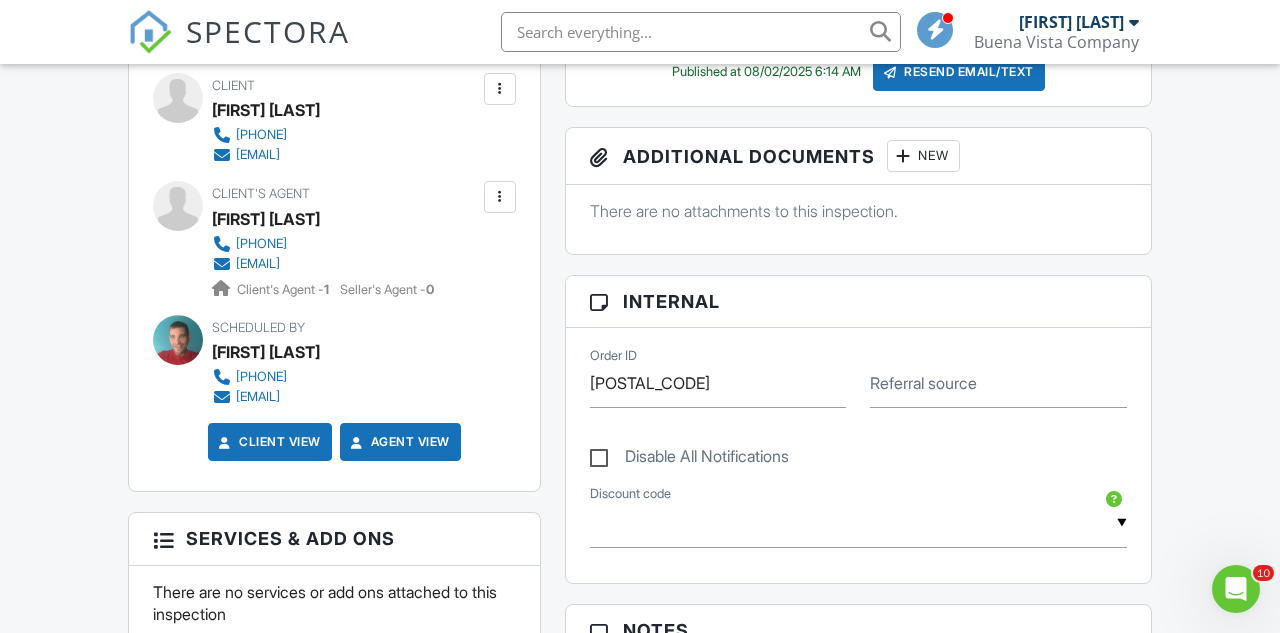 click at bounding box center (500, 197) 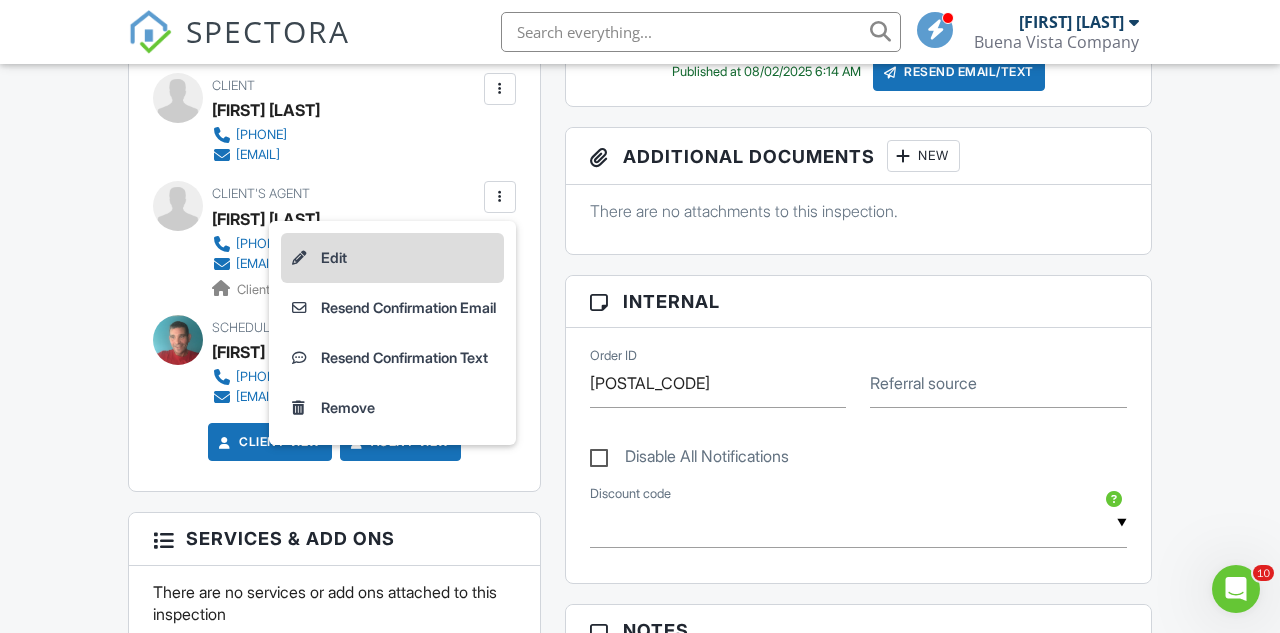 click on "Edit" at bounding box center [392, 258] 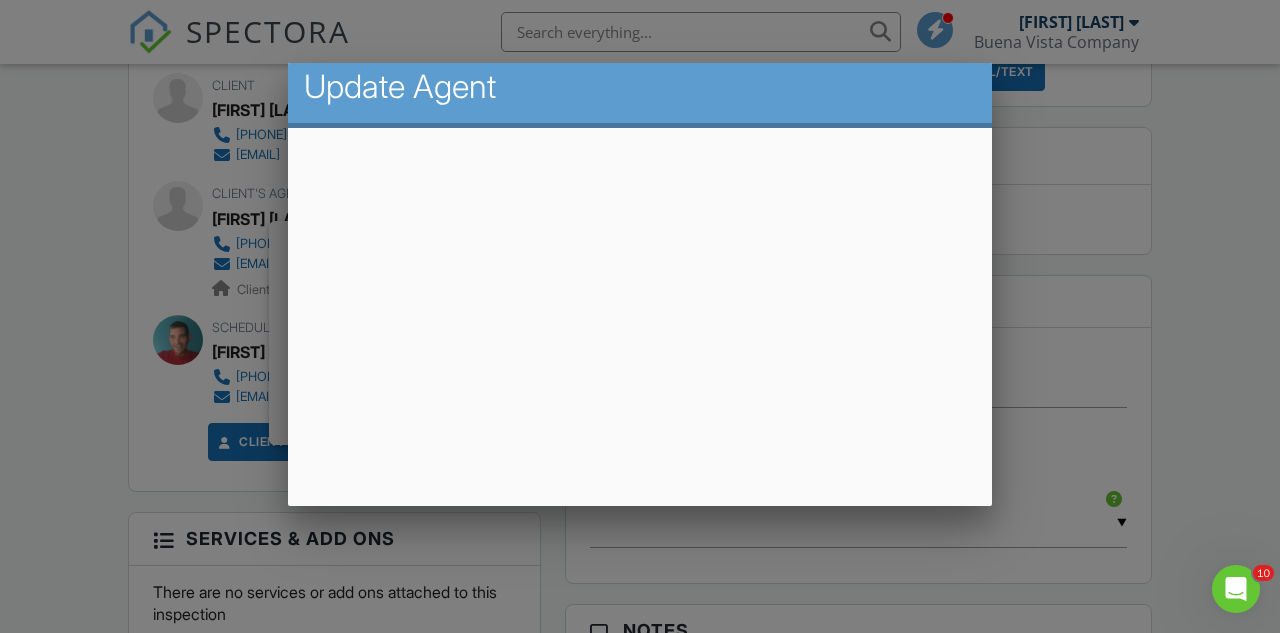 click at bounding box center [640, 295] 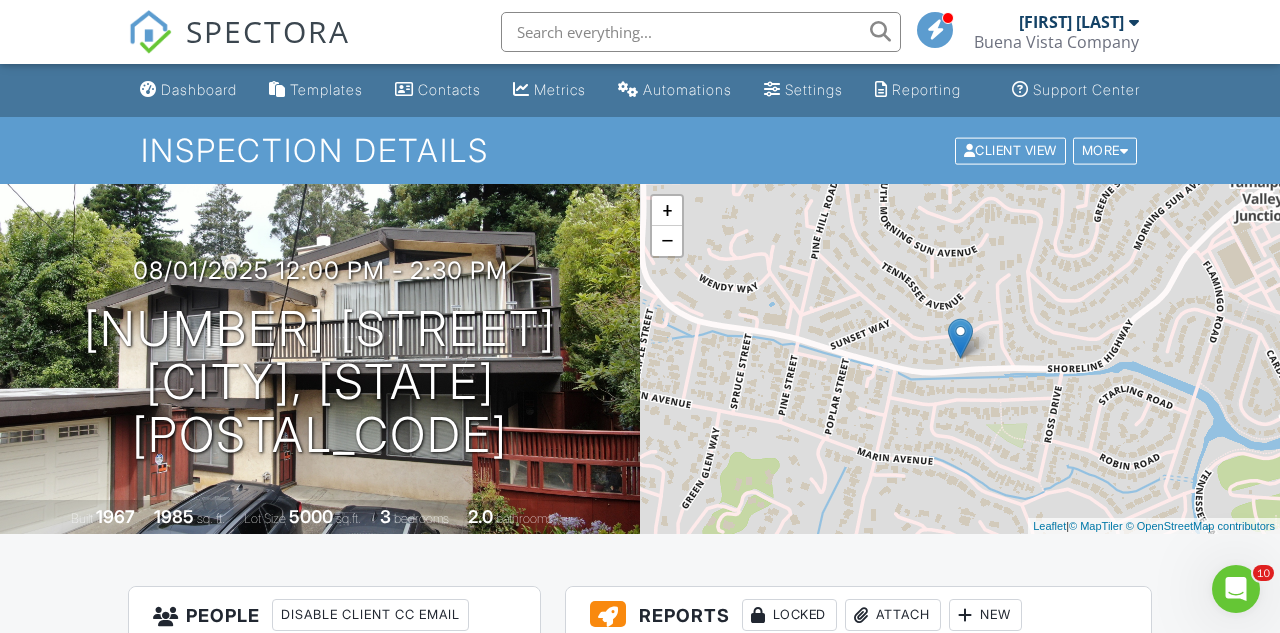 scroll, scrollTop: 0, scrollLeft: 0, axis: both 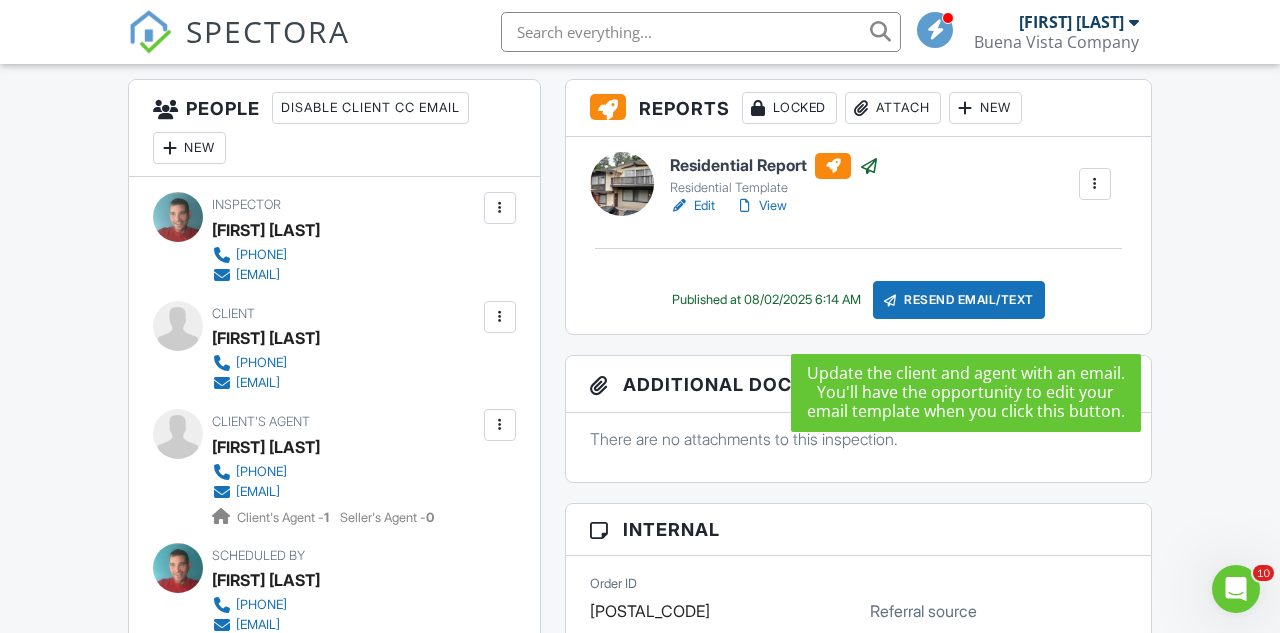 click on "Resend Email/Text" at bounding box center [959, 300] 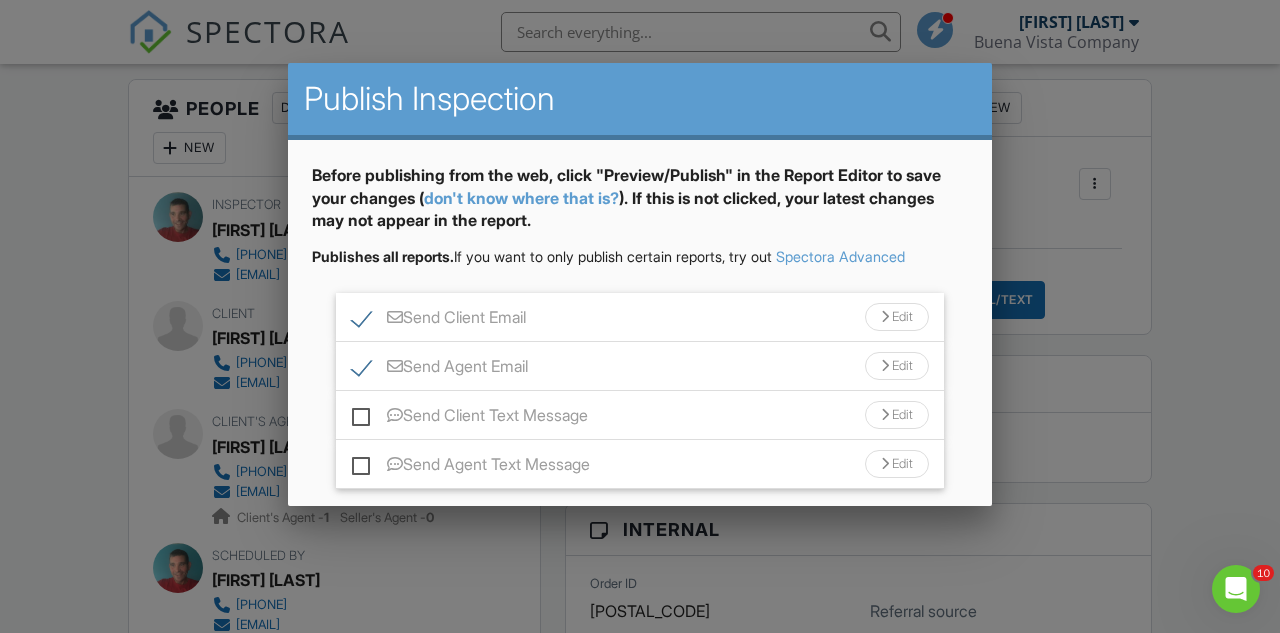 click on "Send Client Email" at bounding box center (439, 320) 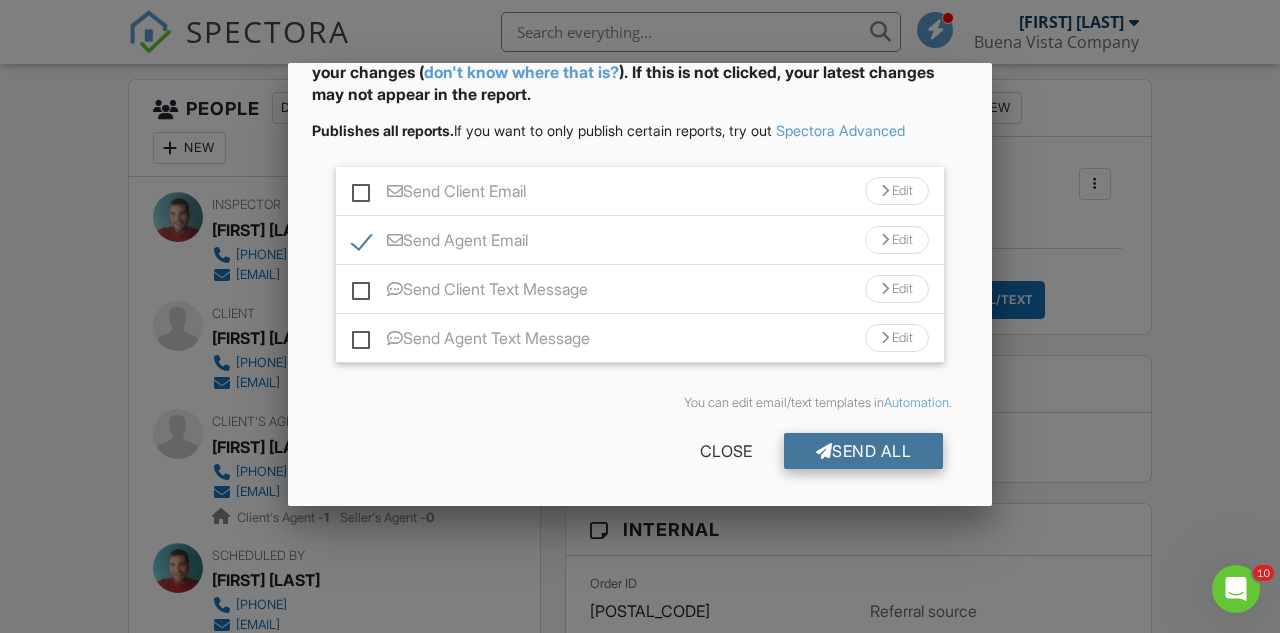 scroll, scrollTop: 125, scrollLeft: 0, axis: vertical 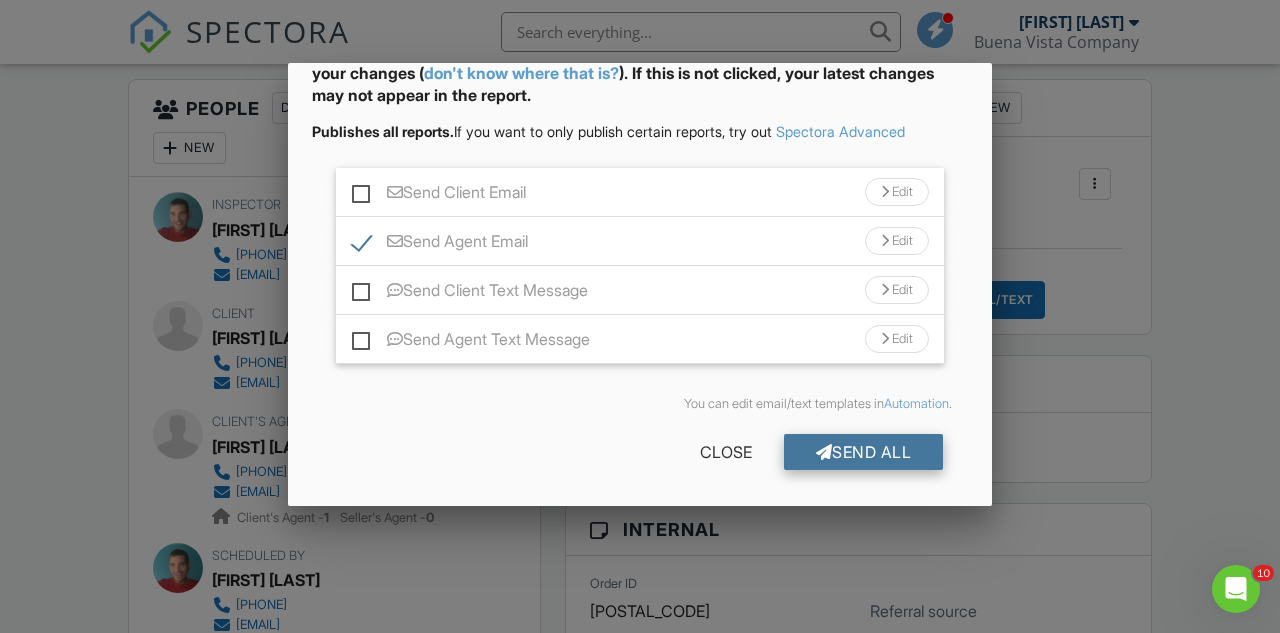 click on "Send All" at bounding box center [864, 452] 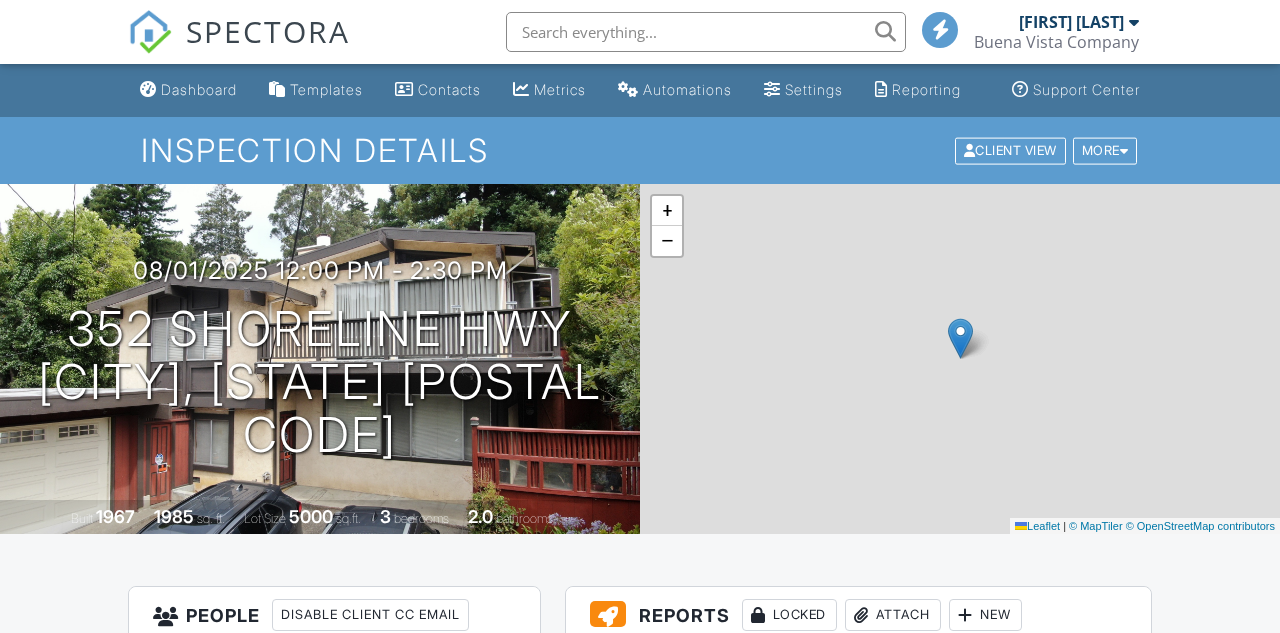 scroll, scrollTop: 0, scrollLeft: 0, axis: both 